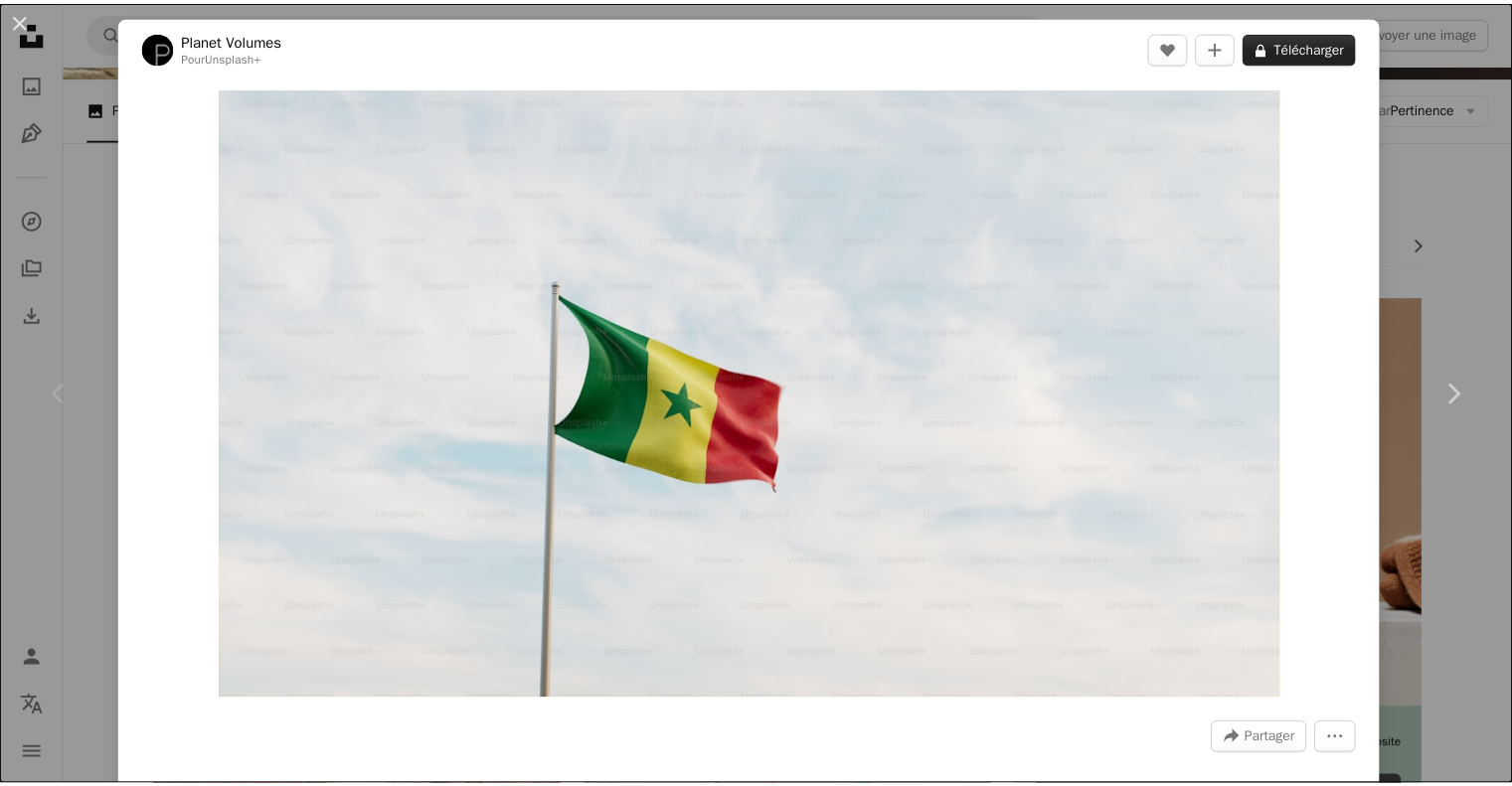 scroll, scrollTop: 199, scrollLeft: 0, axis: vertical 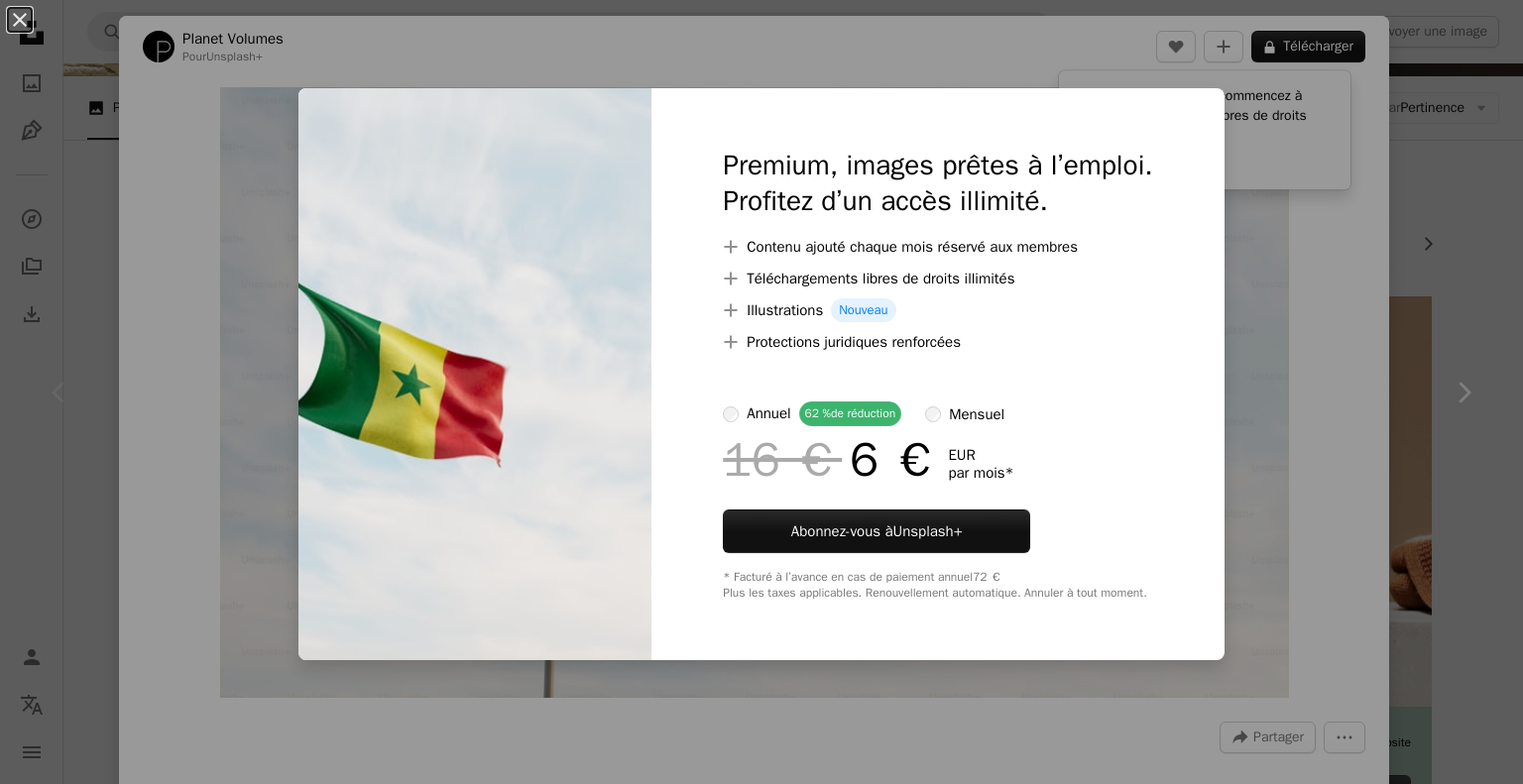 click on "An X shape Premium, images prêtes à l’emploi. Profitez d’un accès illimité. A plus sign Contenu ajouté chaque mois réservé aux membres A plus sign Téléchargements libres de droits illimités A plus sign Illustrations  Nouveau A plus sign Protections juridiques renforcées annuel 62 %  de réduction mensuel 16 €   6 € EUR par mois * Abonnez-vous à  Unsplash+ * Facturé à l’avance en cas de paiement annuel  72 € Plus les taxes applicables. Renouvellement automatique. Annuler à tout moment." at bounding box center (762, 392) 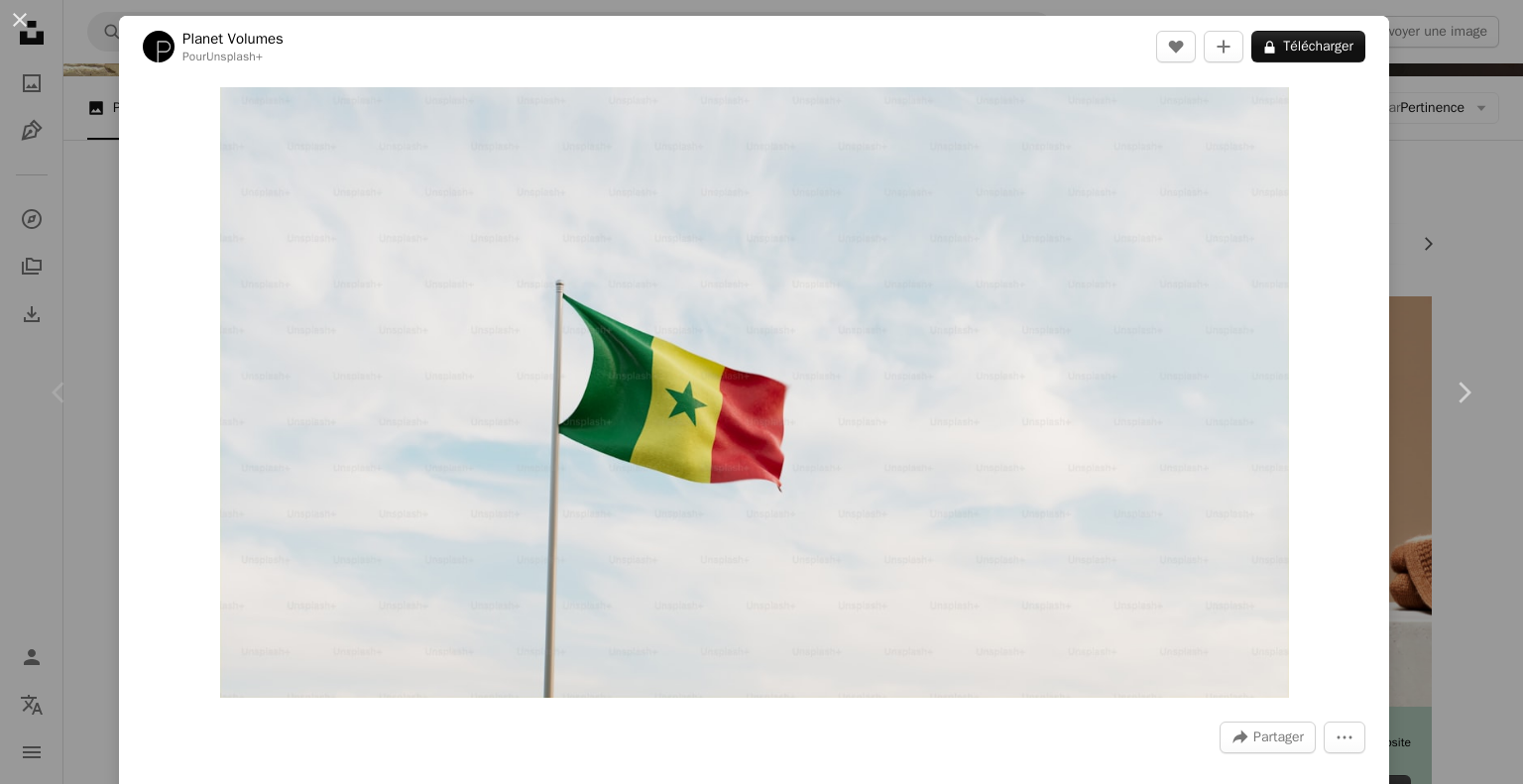 click on "Zoom in" at bounding box center (754, 392) 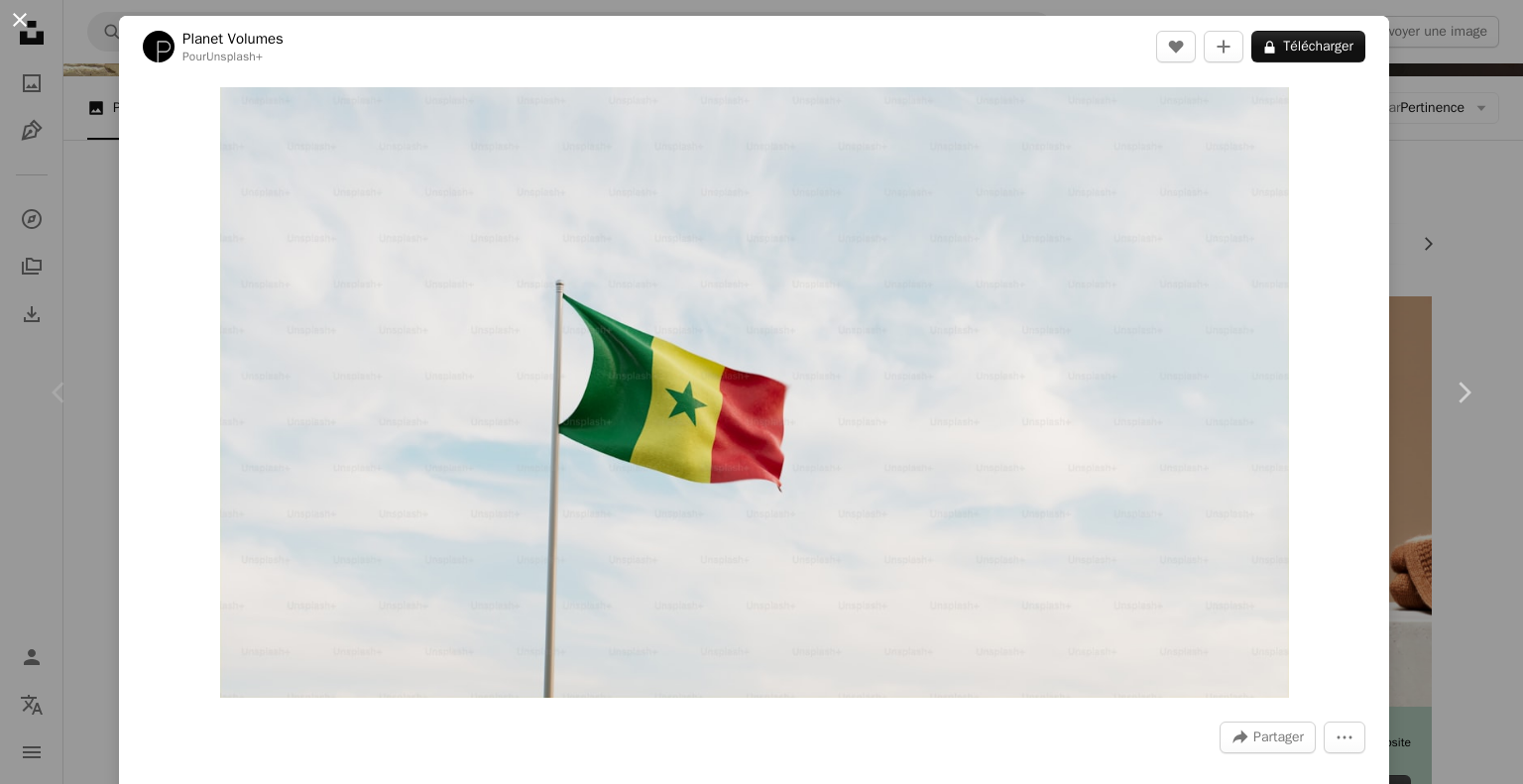click on "An X shape" at bounding box center (20, 20) 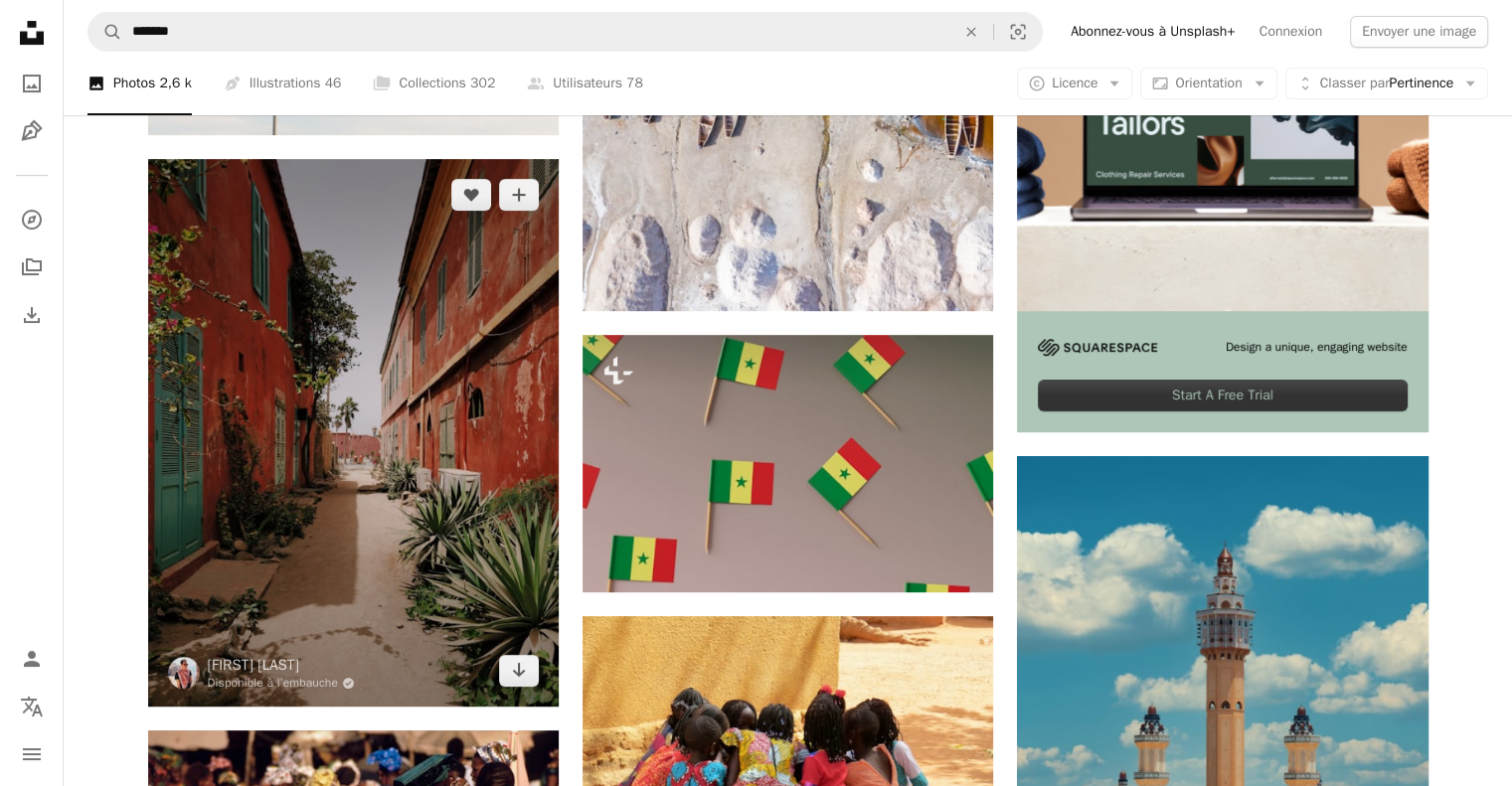 scroll, scrollTop: 596, scrollLeft: 0, axis: vertical 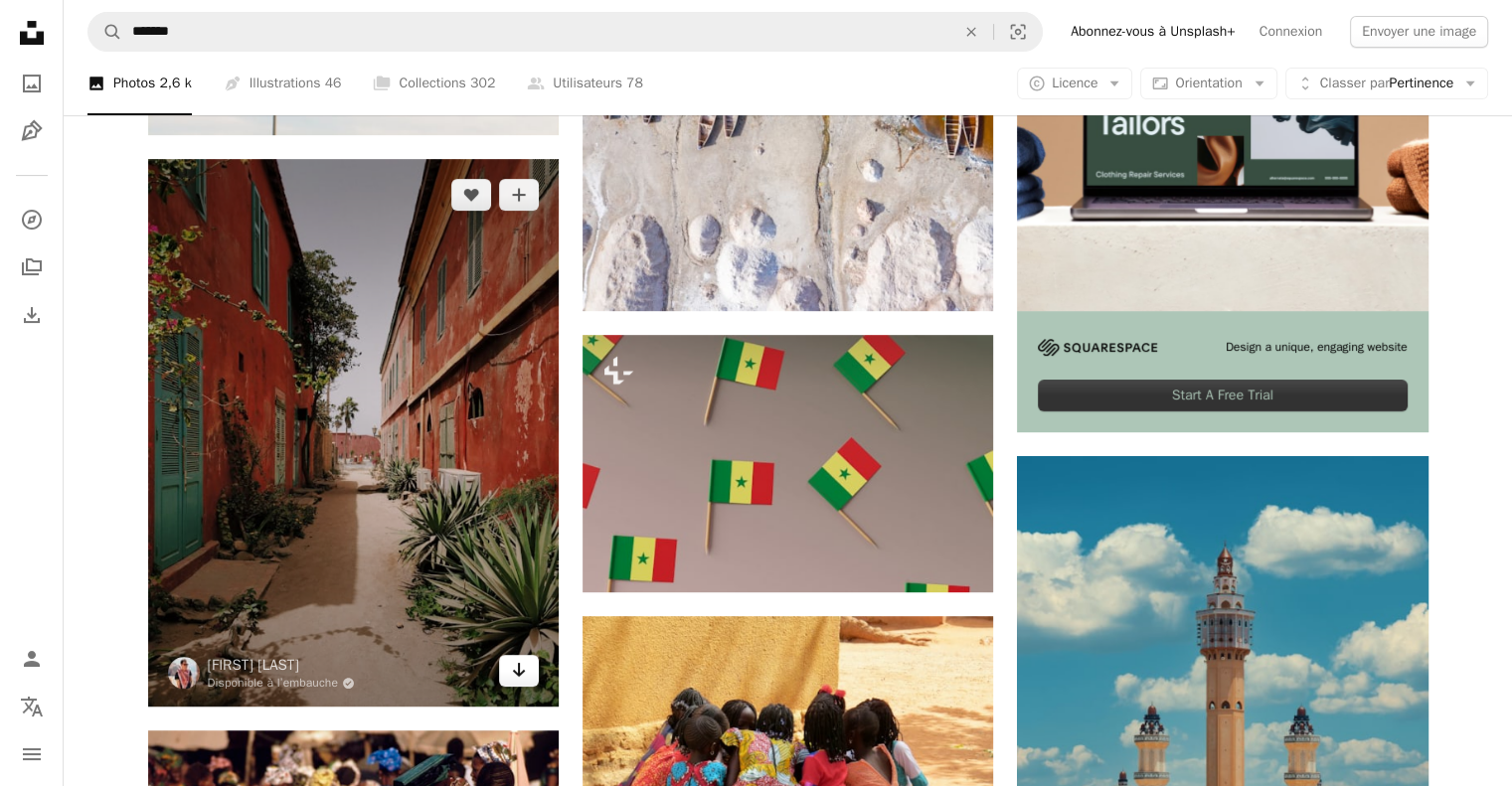 click 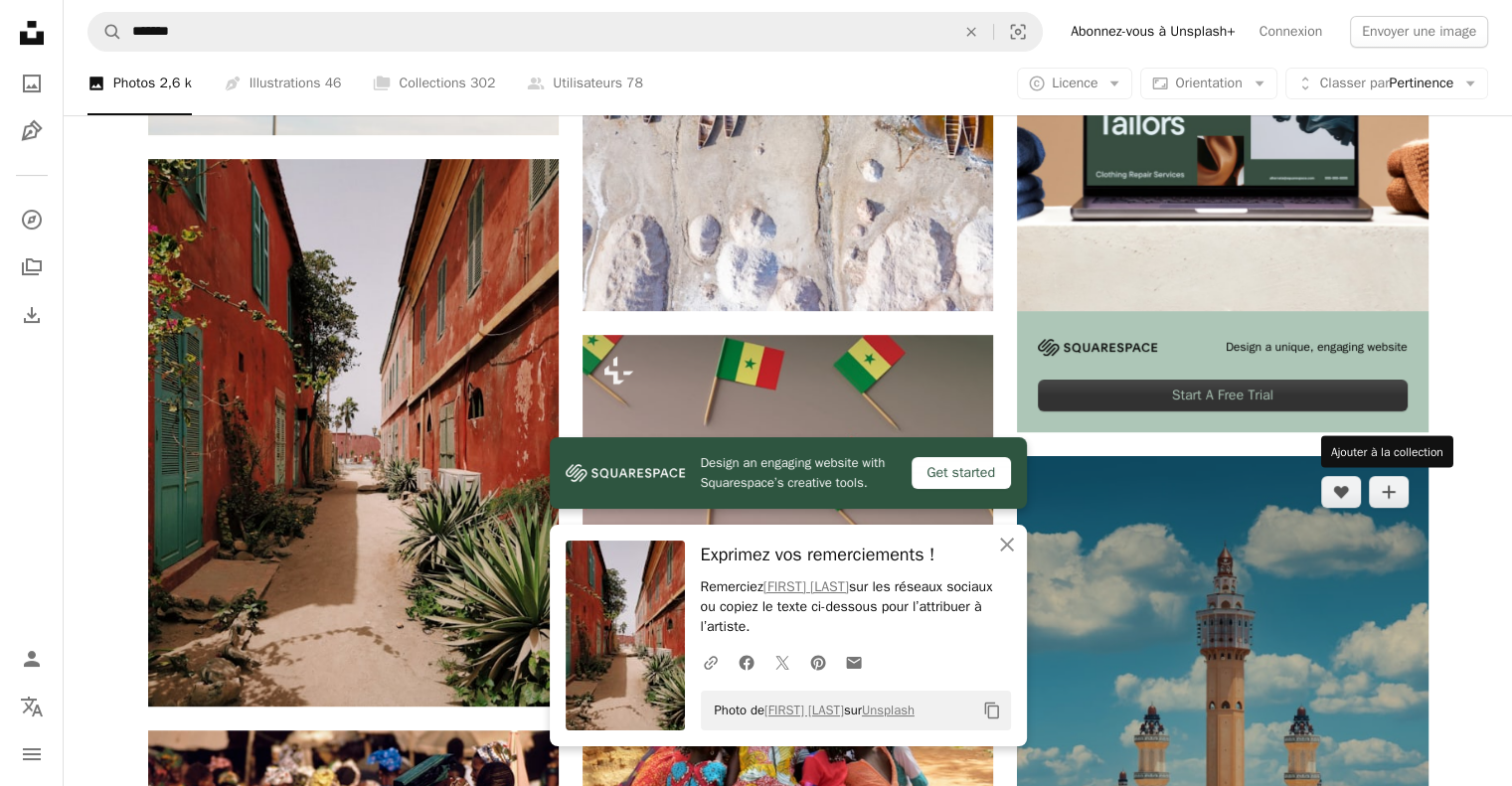 click on "Ajouter à la collection" at bounding box center (1387, 451) 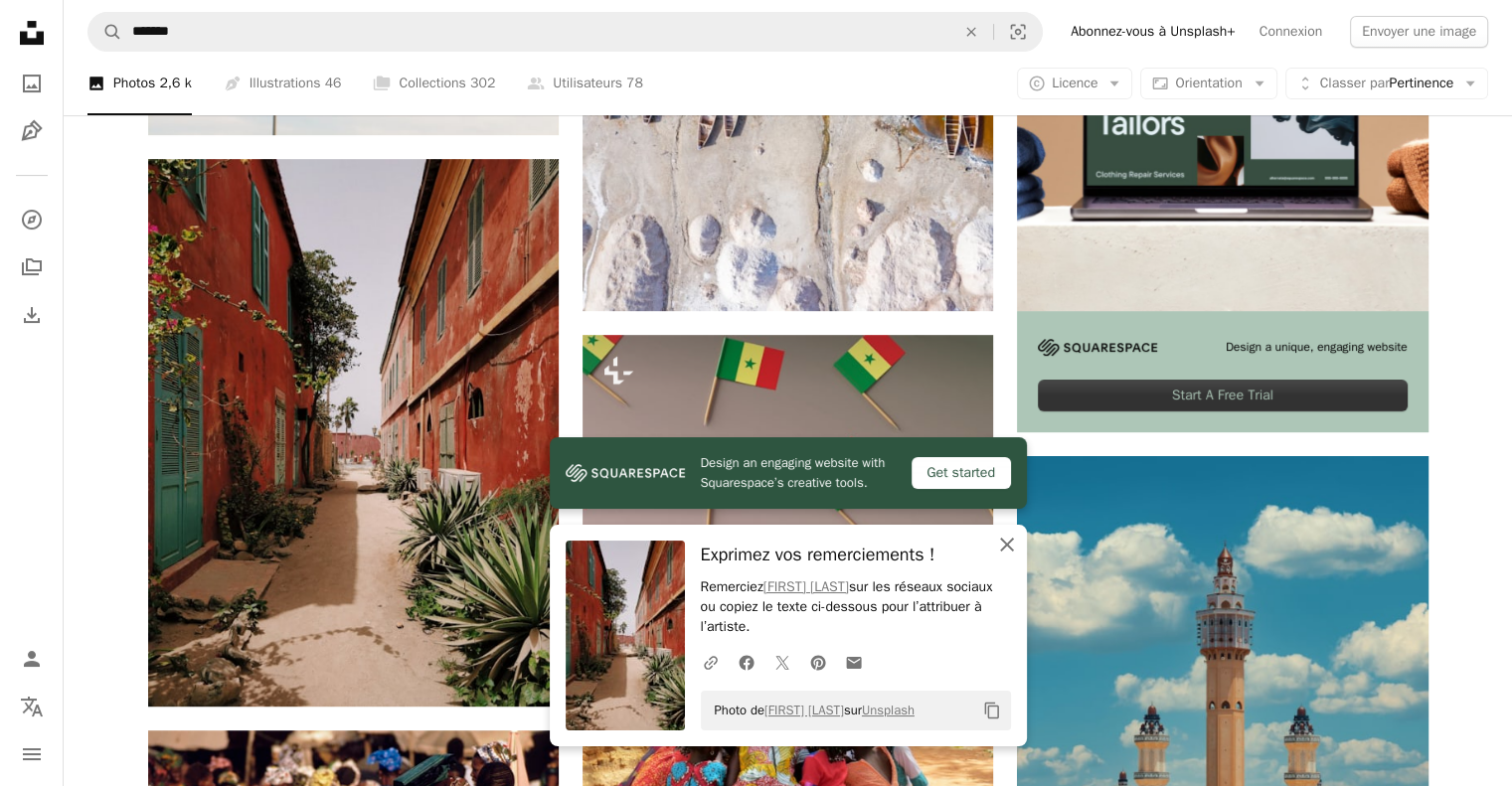 click on "An X shape" 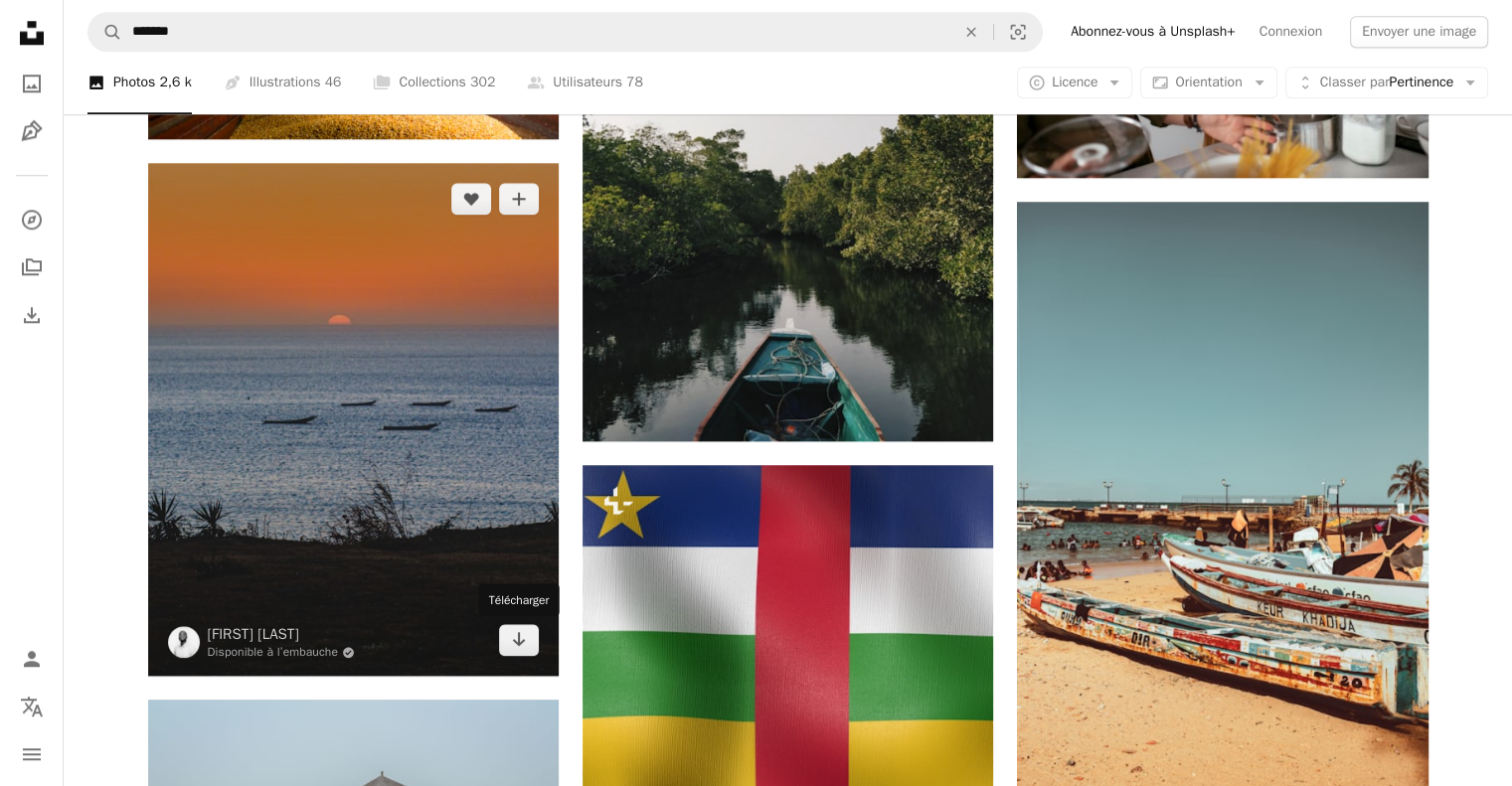 scroll, scrollTop: 2087, scrollLeft: 0, axis: vertical 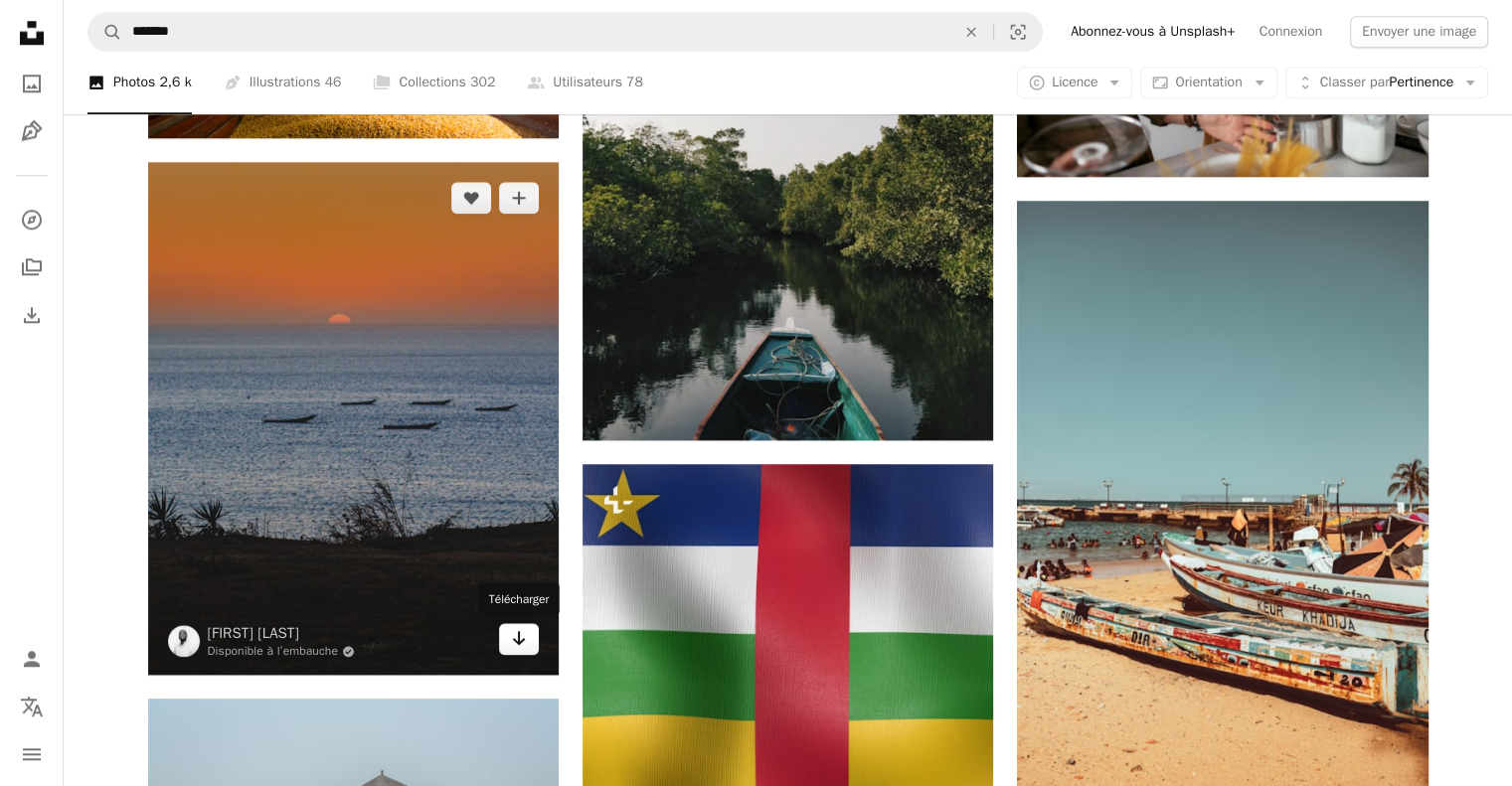 click on "Arrow pointing down" 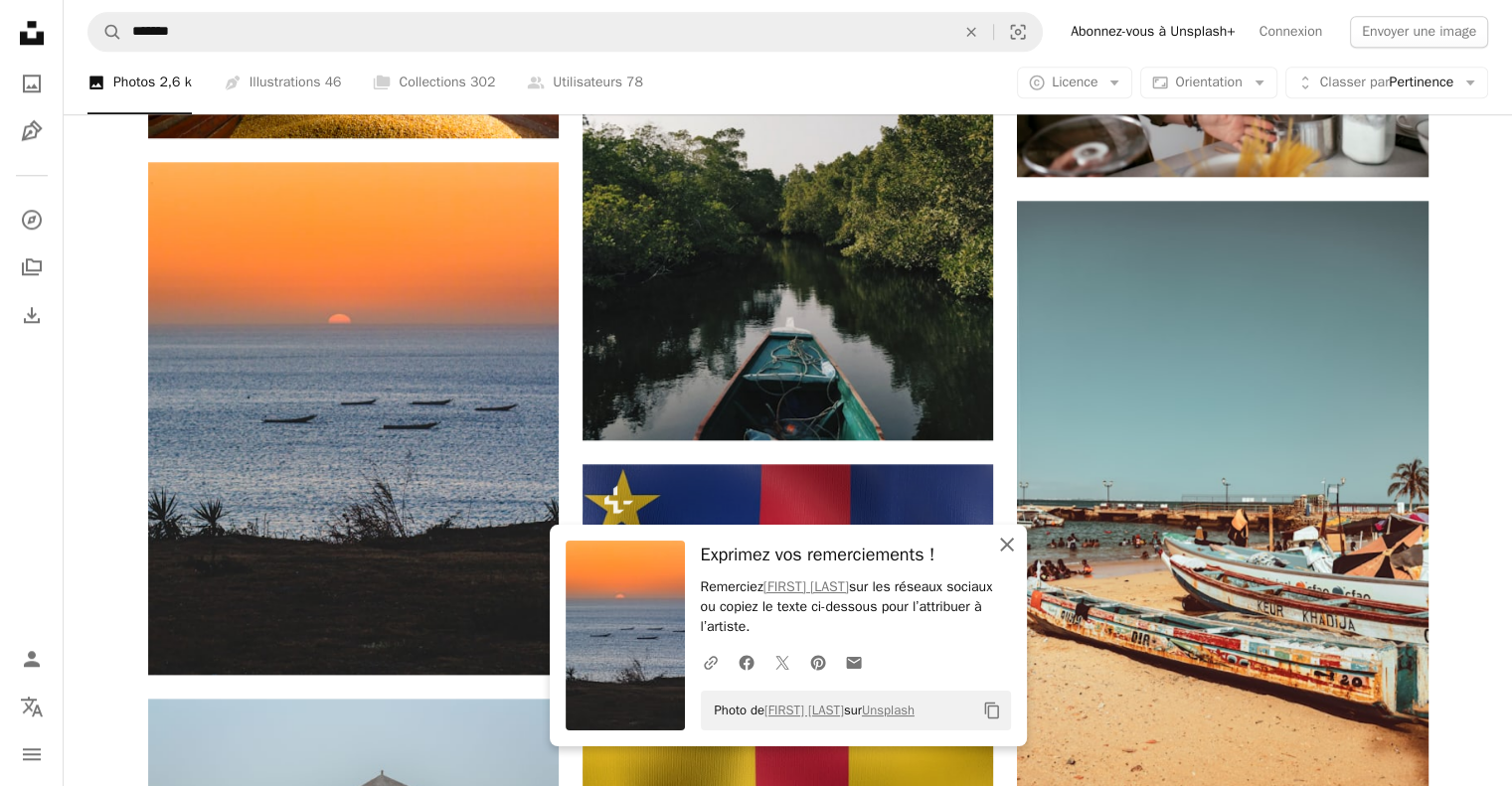 click 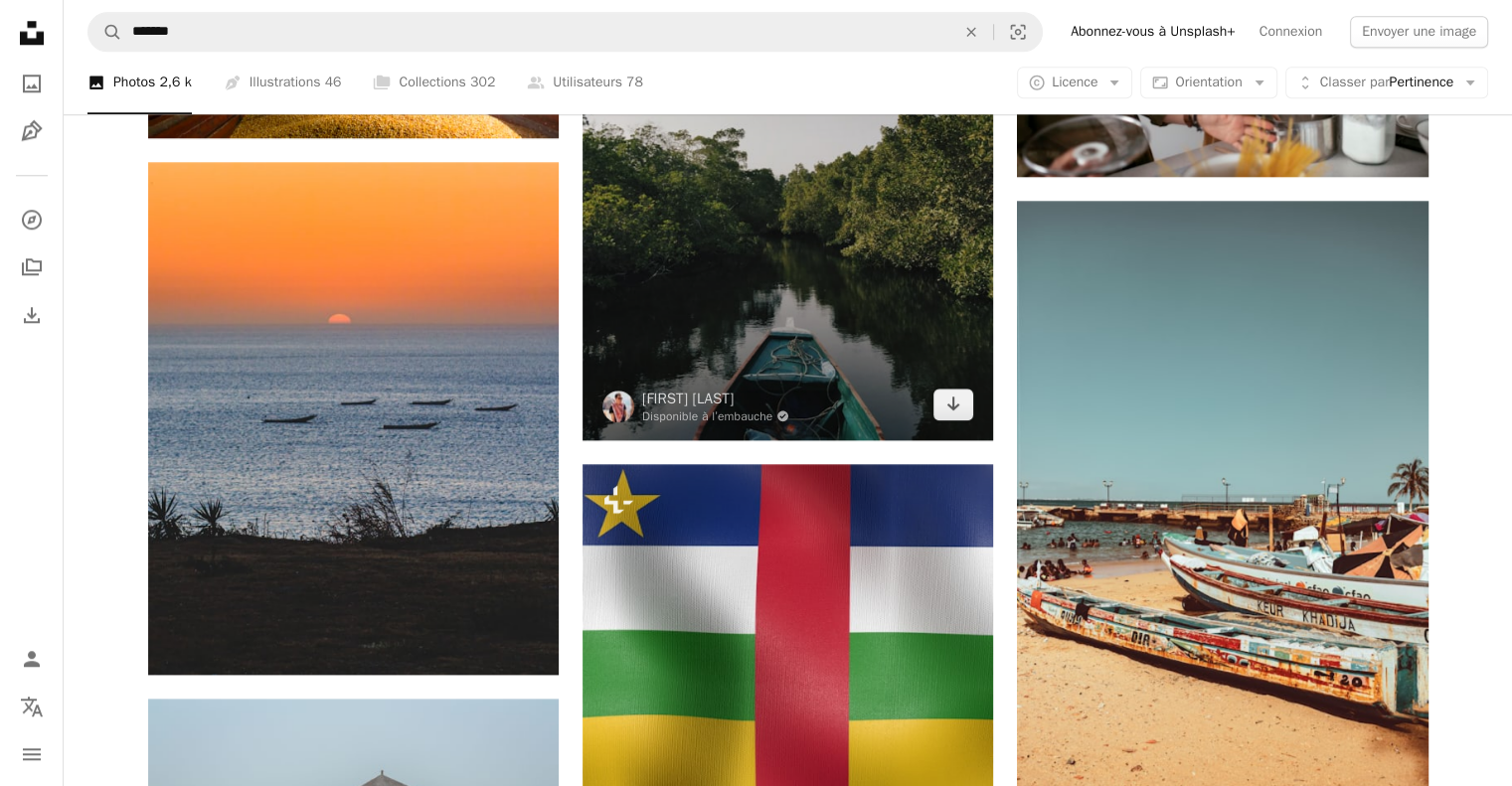 scroll, scrollTop: 1888, scrollLeft: 0, axis: vertical 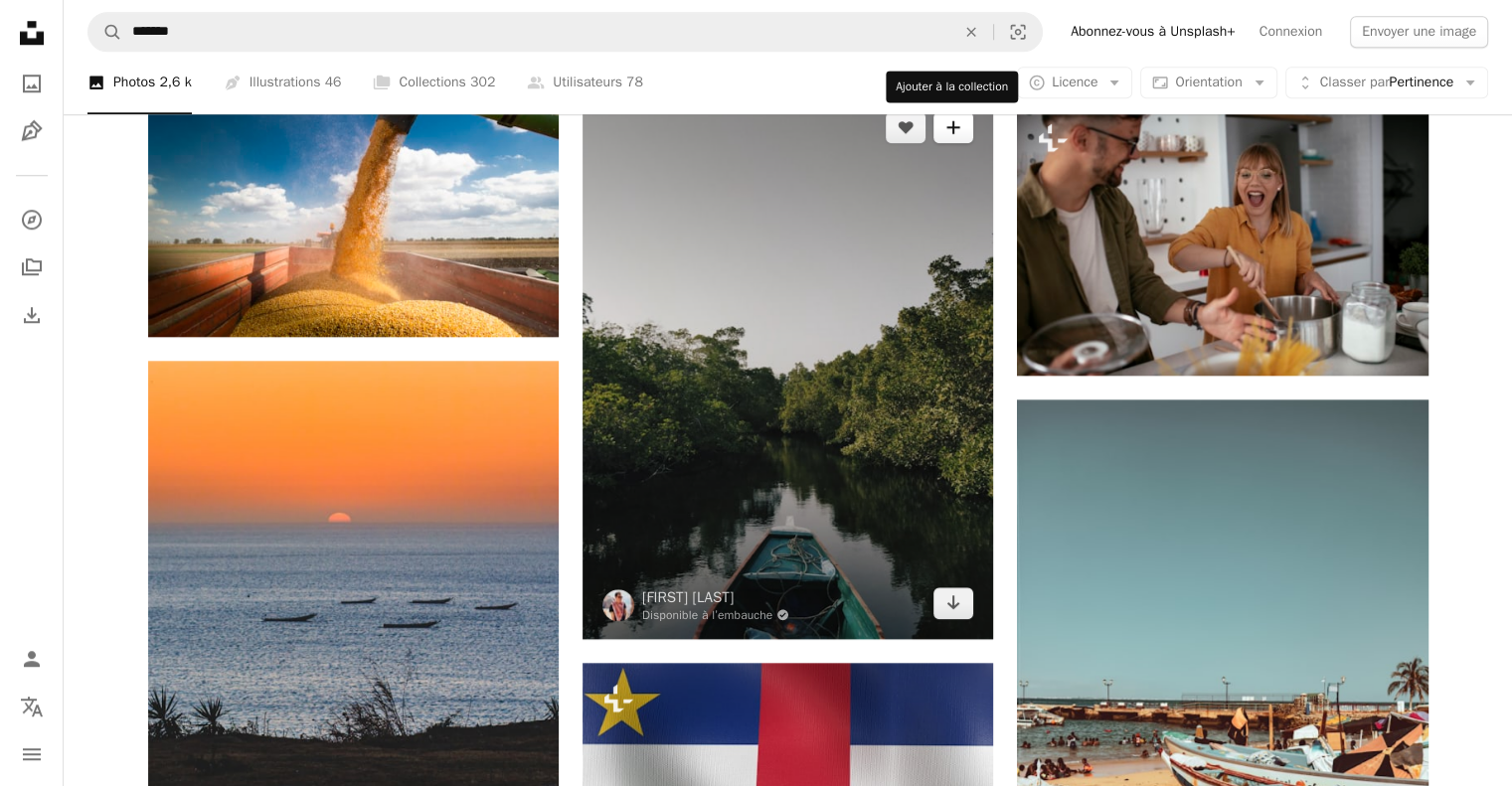 click on "A plus sign" at bounding box center (953, 127) 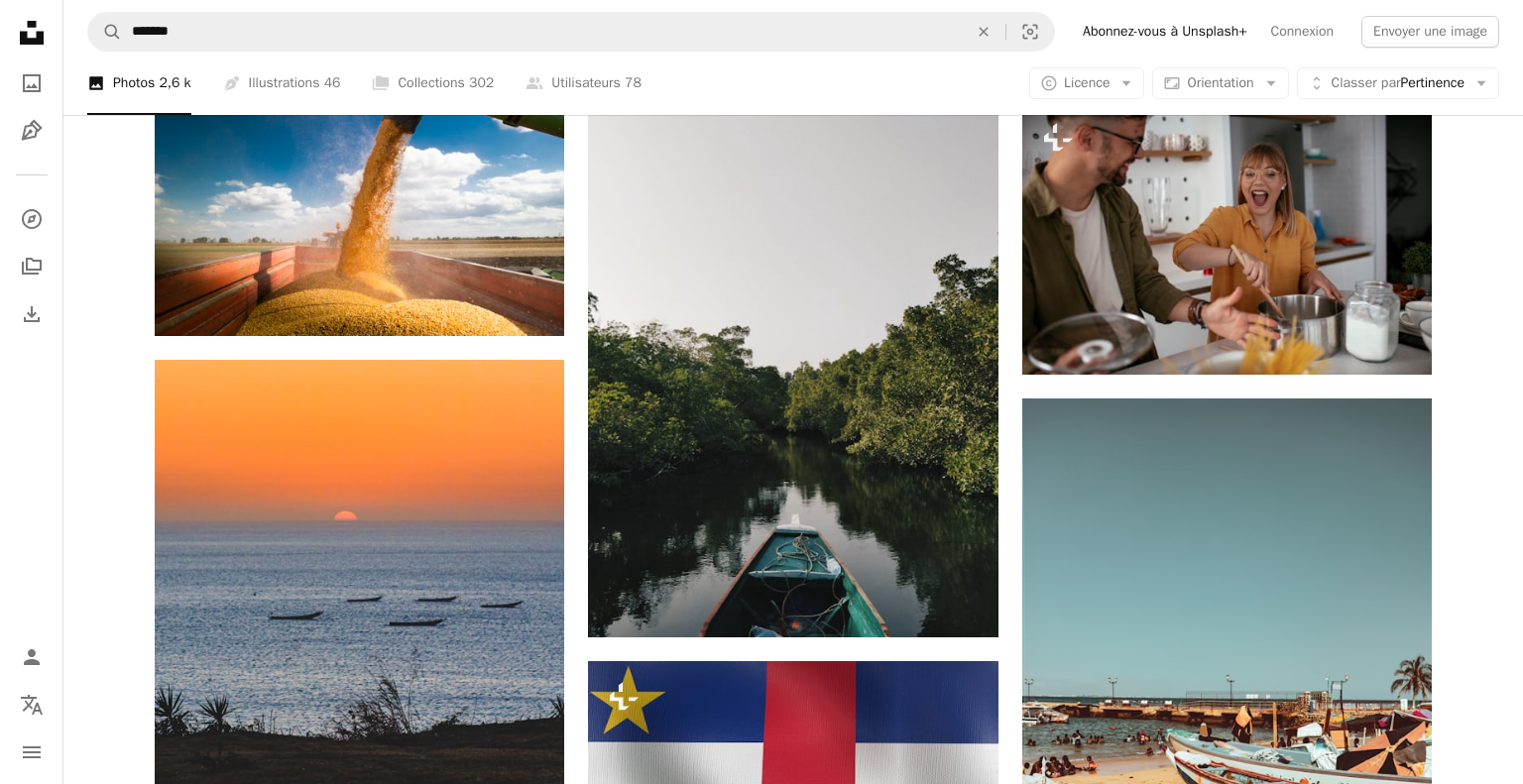 click on "An X shape S’inscrire à Unsplash Vous avez déjà un compte ?  Connexion Prénom Nom E-mail Nom d’utilisateur  (n’utilisez que des lettres, des chiffres ou des tirets) Mot de passe  (8 car. minimum) S’inscrire En vous inscrivant, vous acceptez les  Conditions  et la  Charte de protection des données ." at bounding box center (762, 5530) 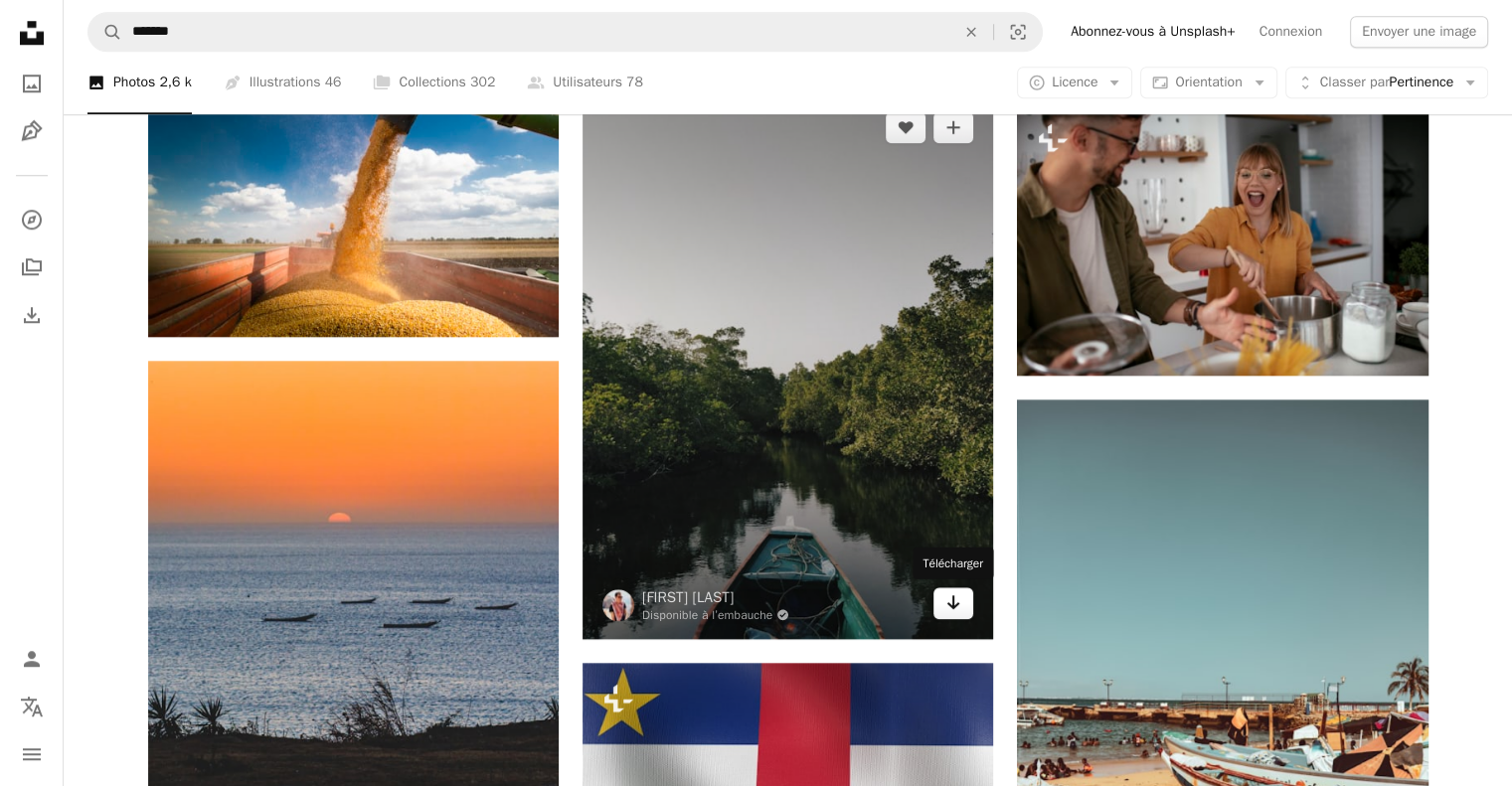click on "Arrow pointing down" 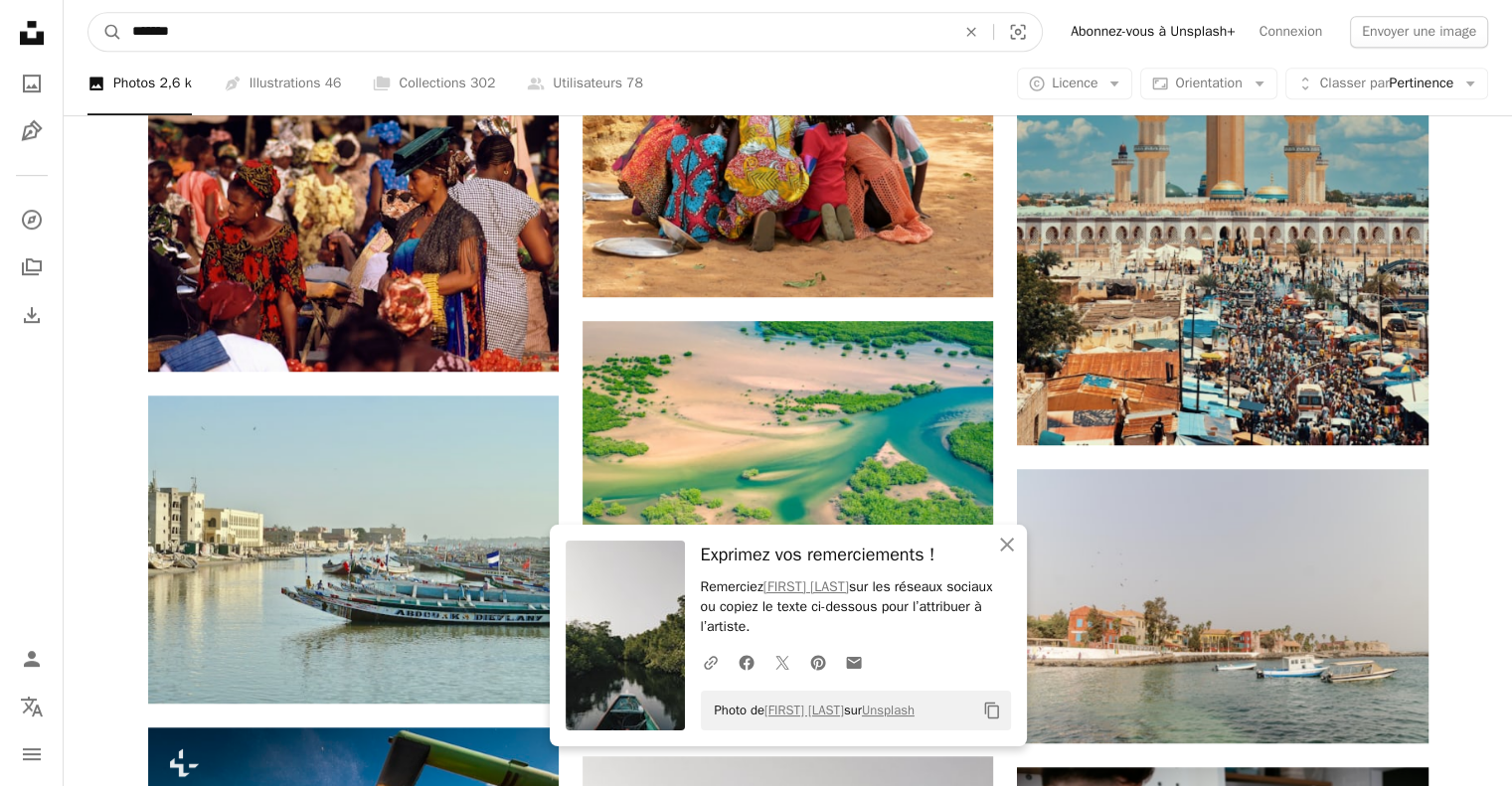 drag, startPoint x: 578, startPoint y: 23, endPoint x: 0, endPoint y: -120, distance: 595.42674 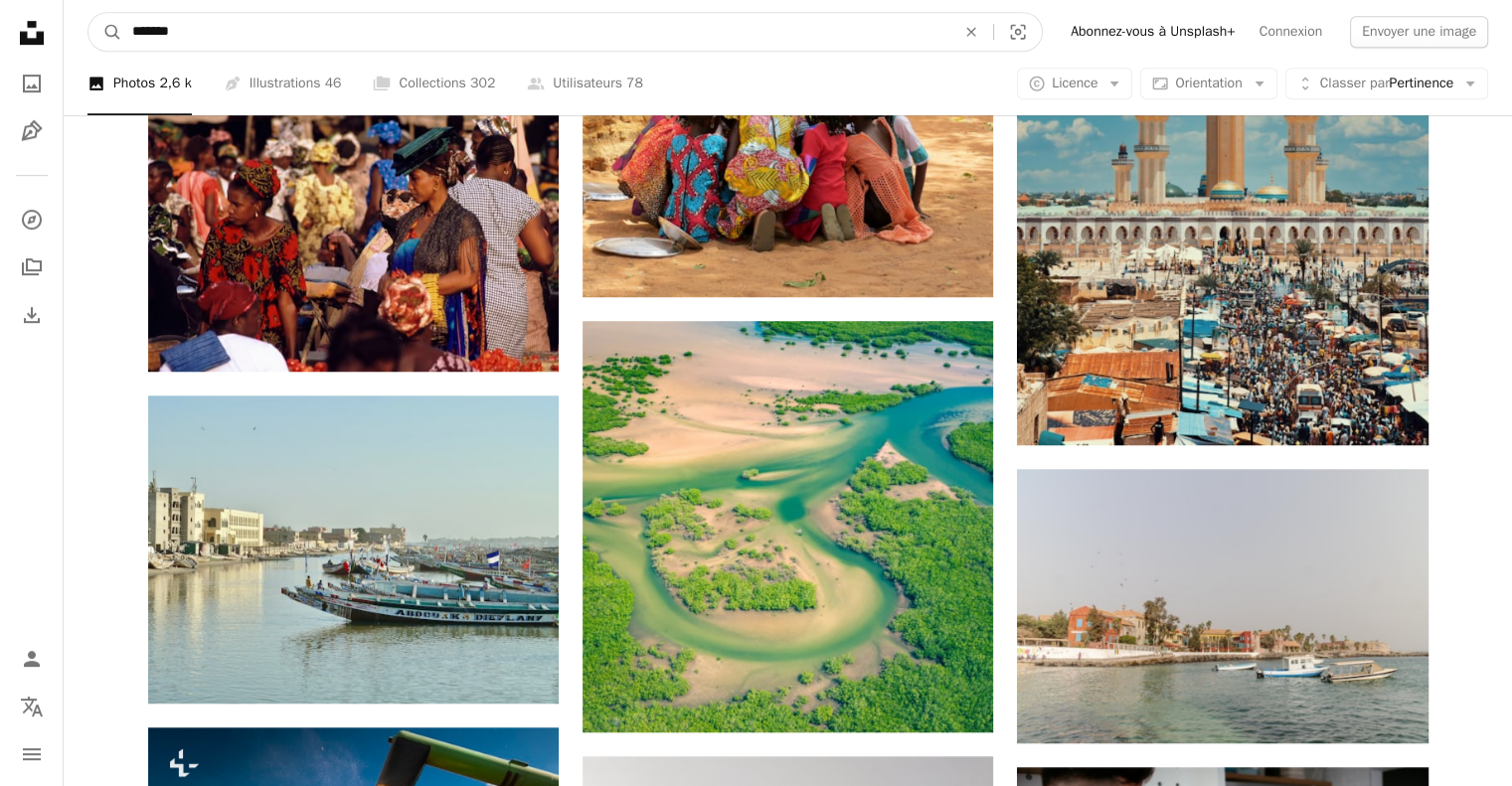 scroll, scrollTop: 680, scrollLeft: 0, axis: vertical 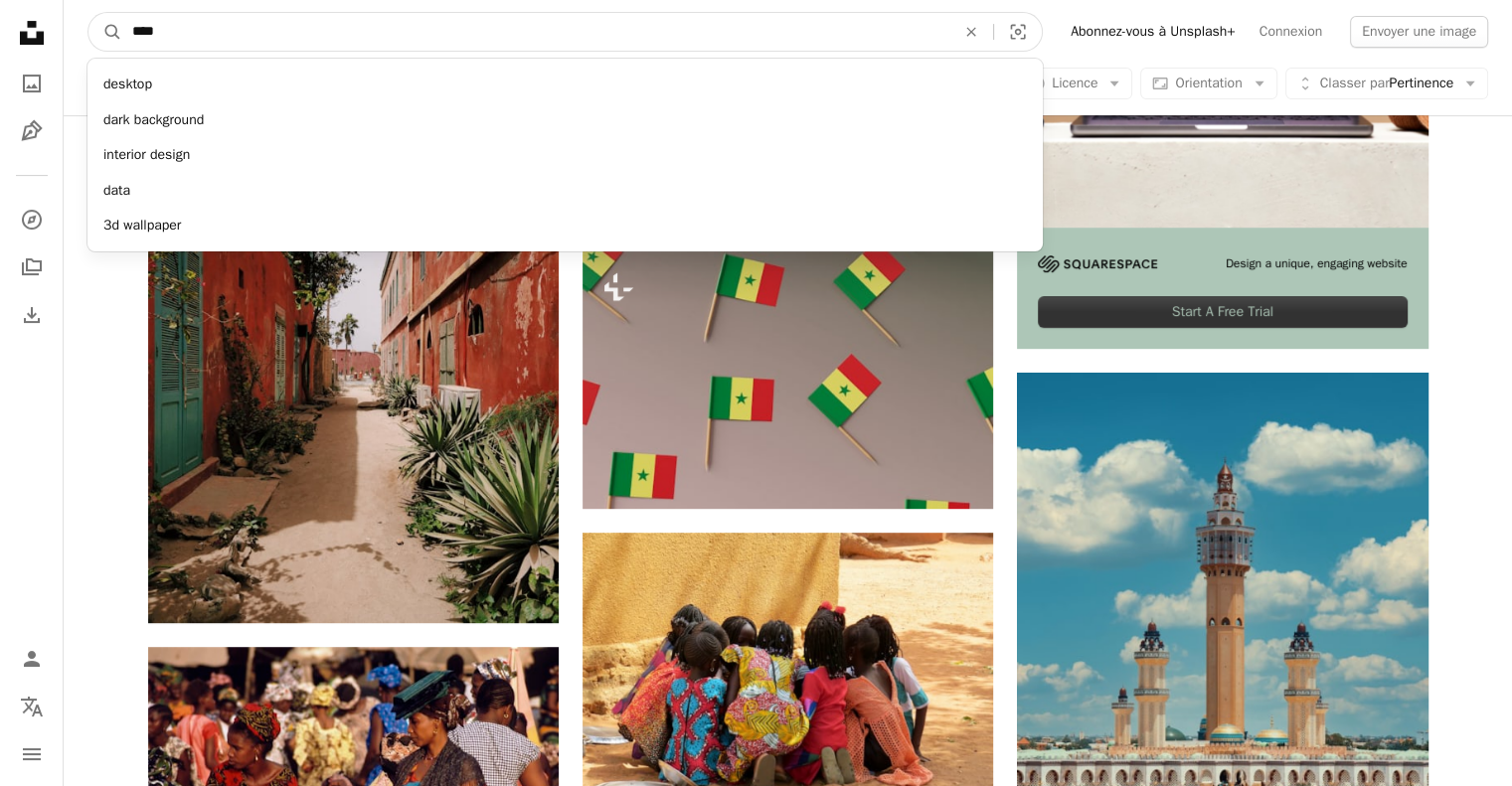 type on "*****" 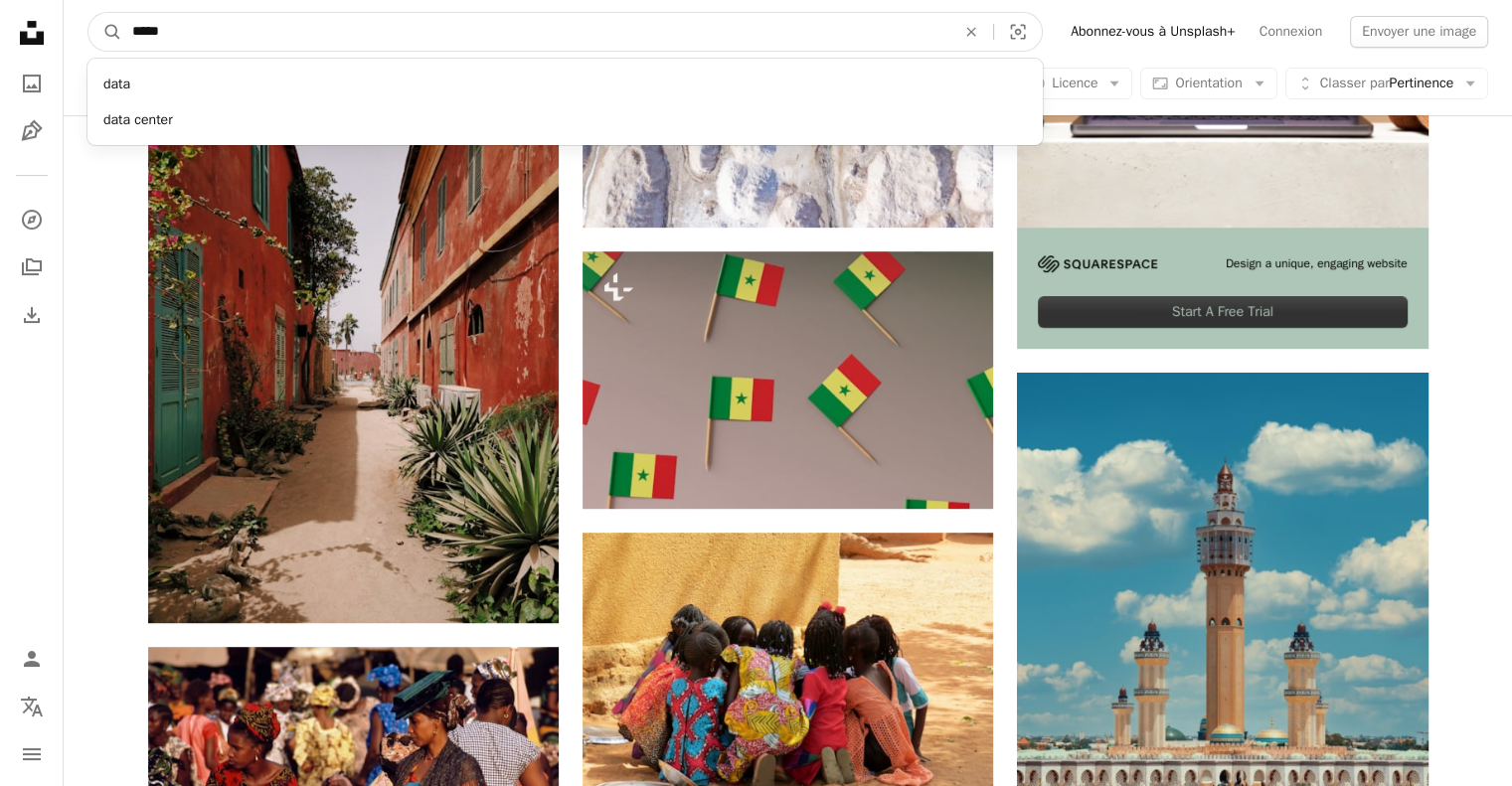 click on "A magnifying glass" at bounding box center (105, 32) 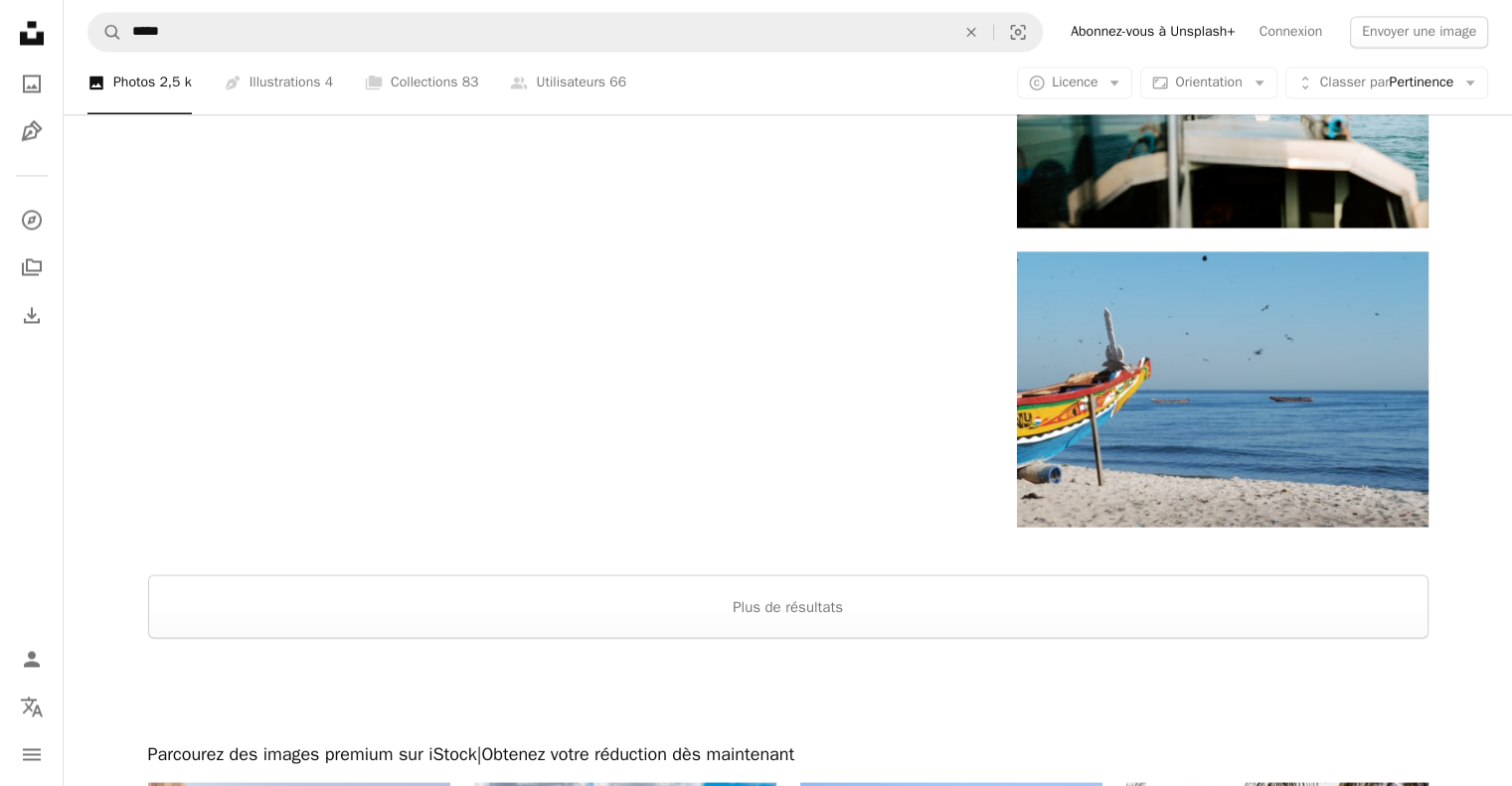 scroll, scrollTop: 3478, scrollLeft: 0, axis: vertical 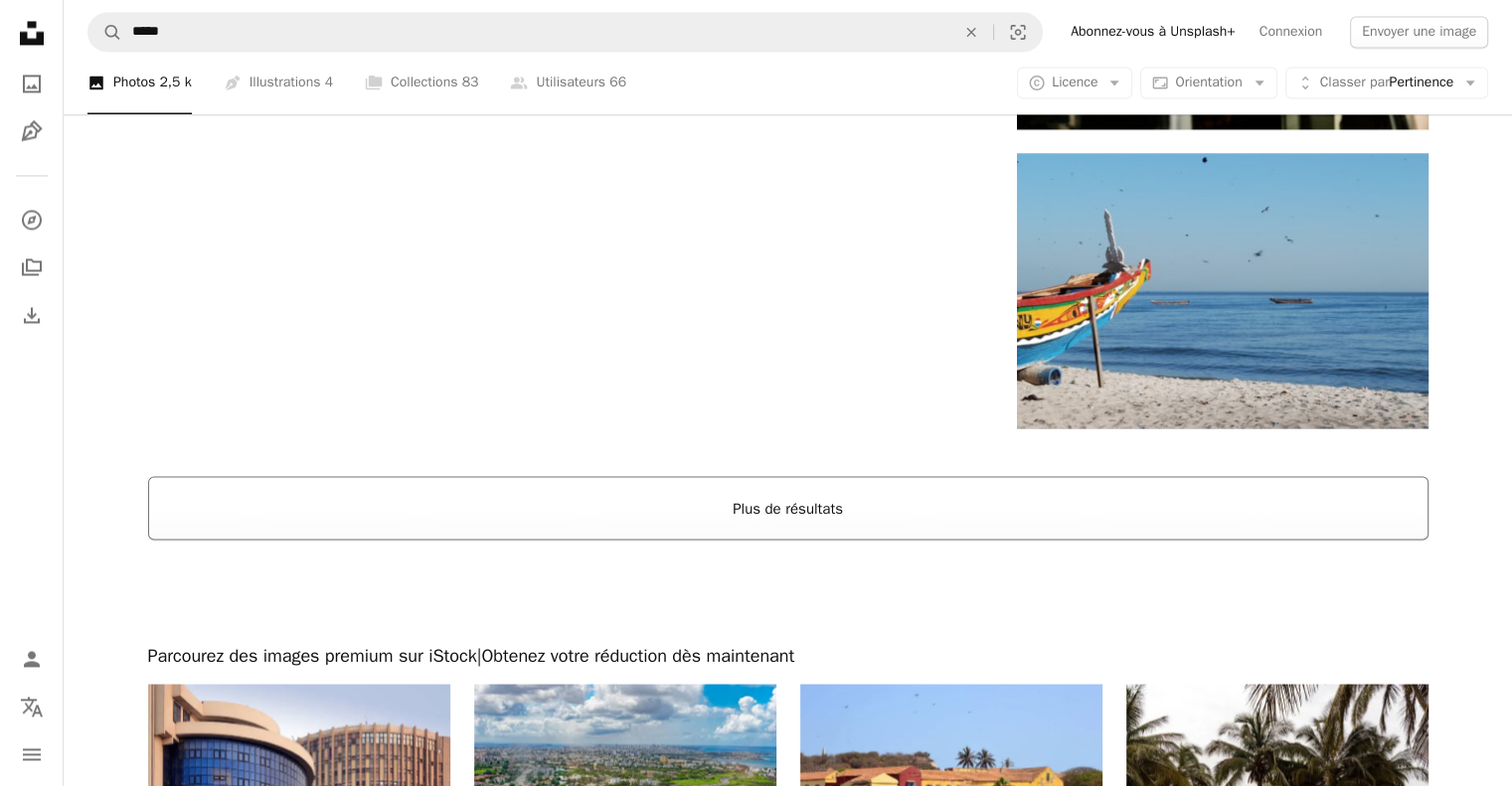 click on "Plus de résultats" at bounding box center (788, 508) 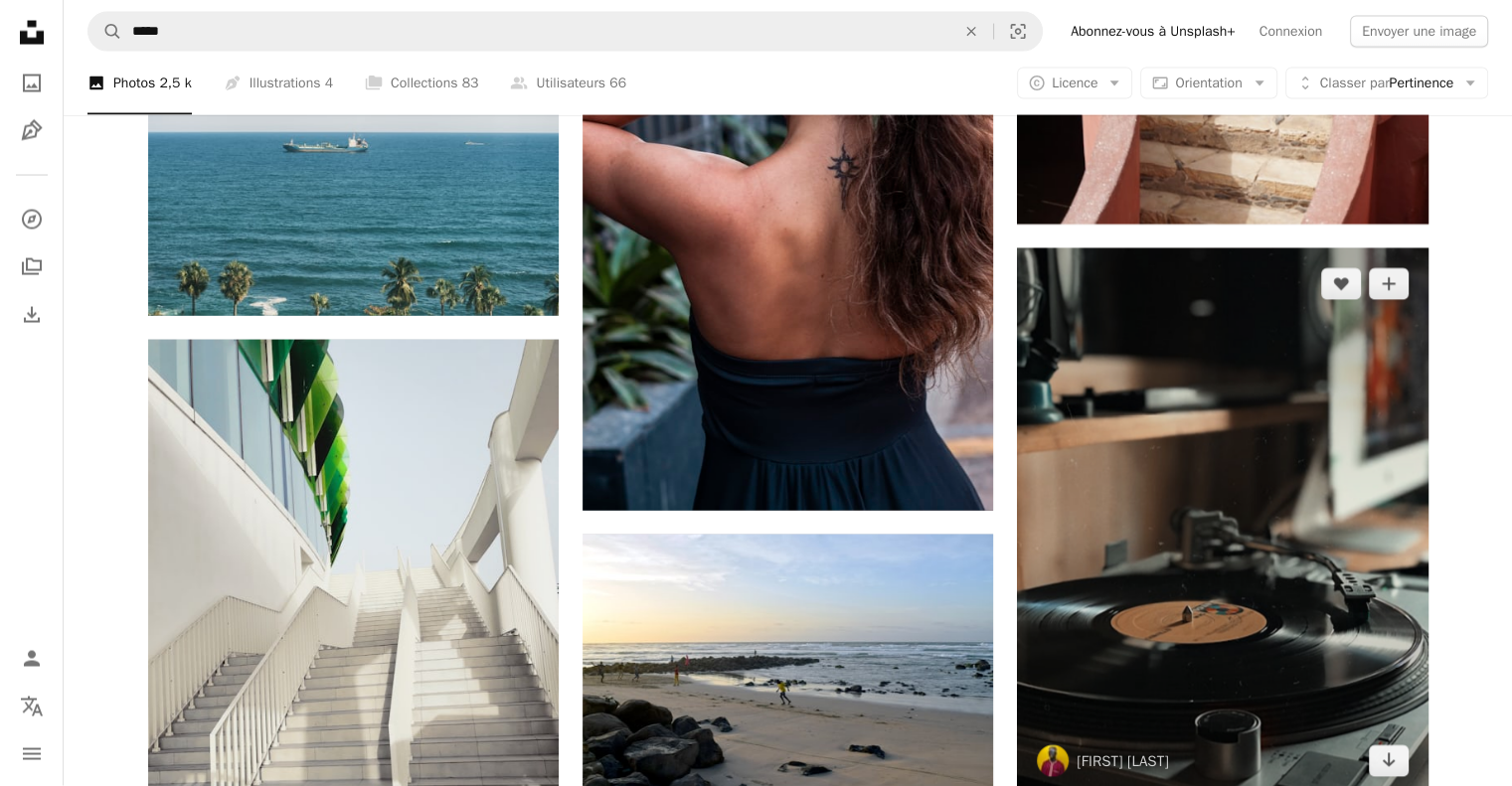 scroll, scrollTop: 12024, scrollLeft: 0, axis: vertical 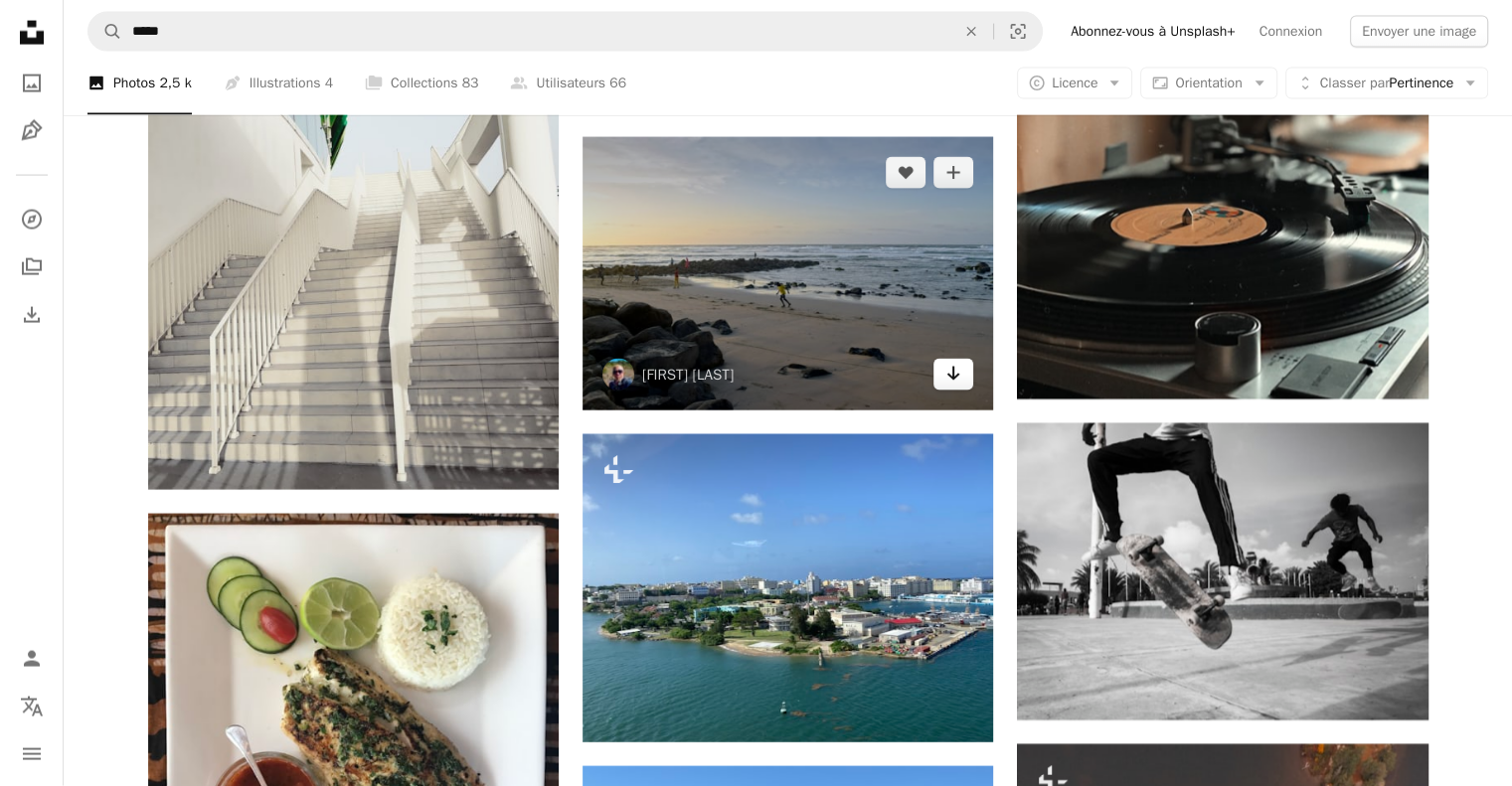 click on "Arrow pointing down" 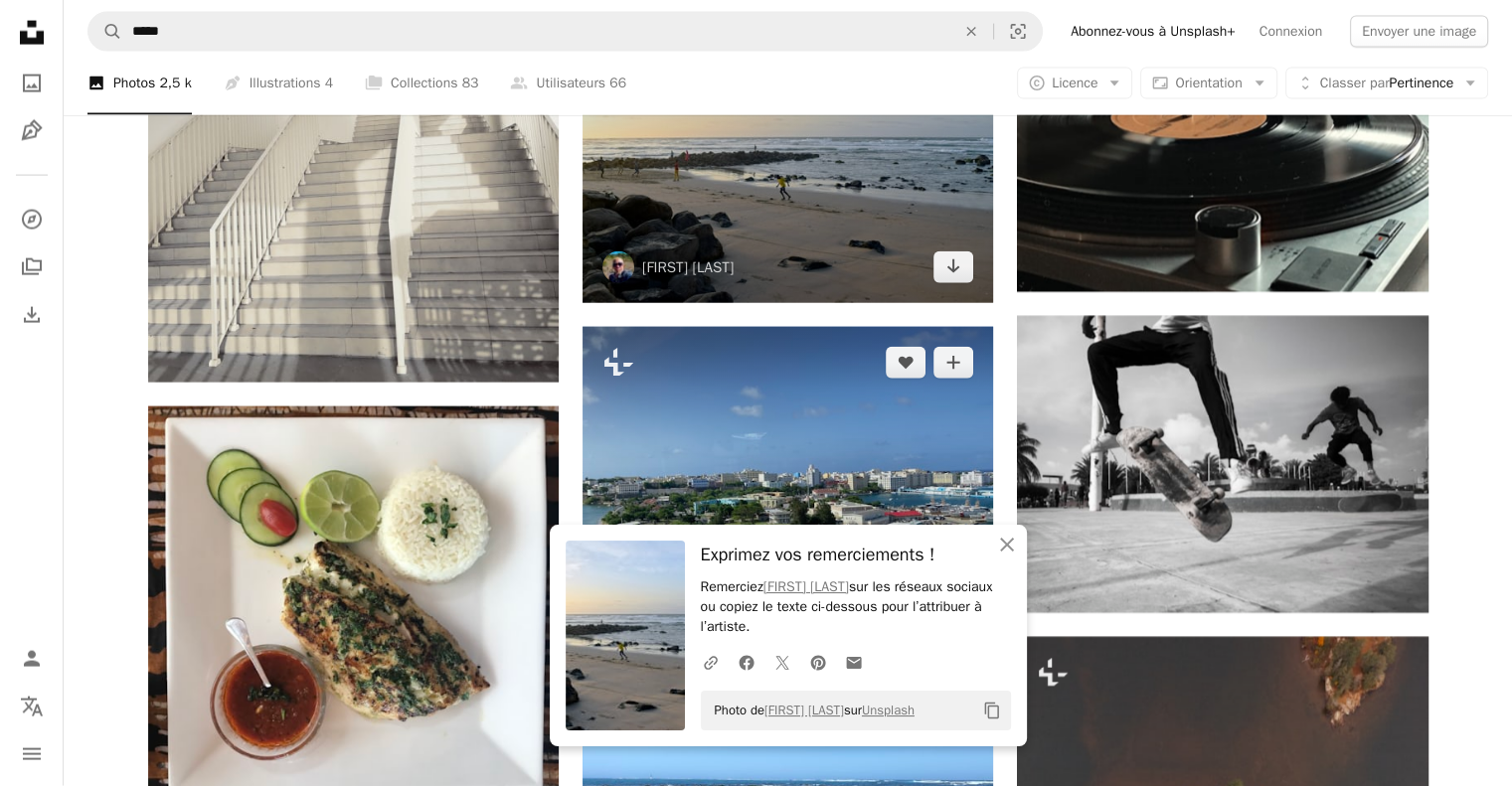 scroll, scrollTop: 12322, scrollLeft: 0, axis: vertical 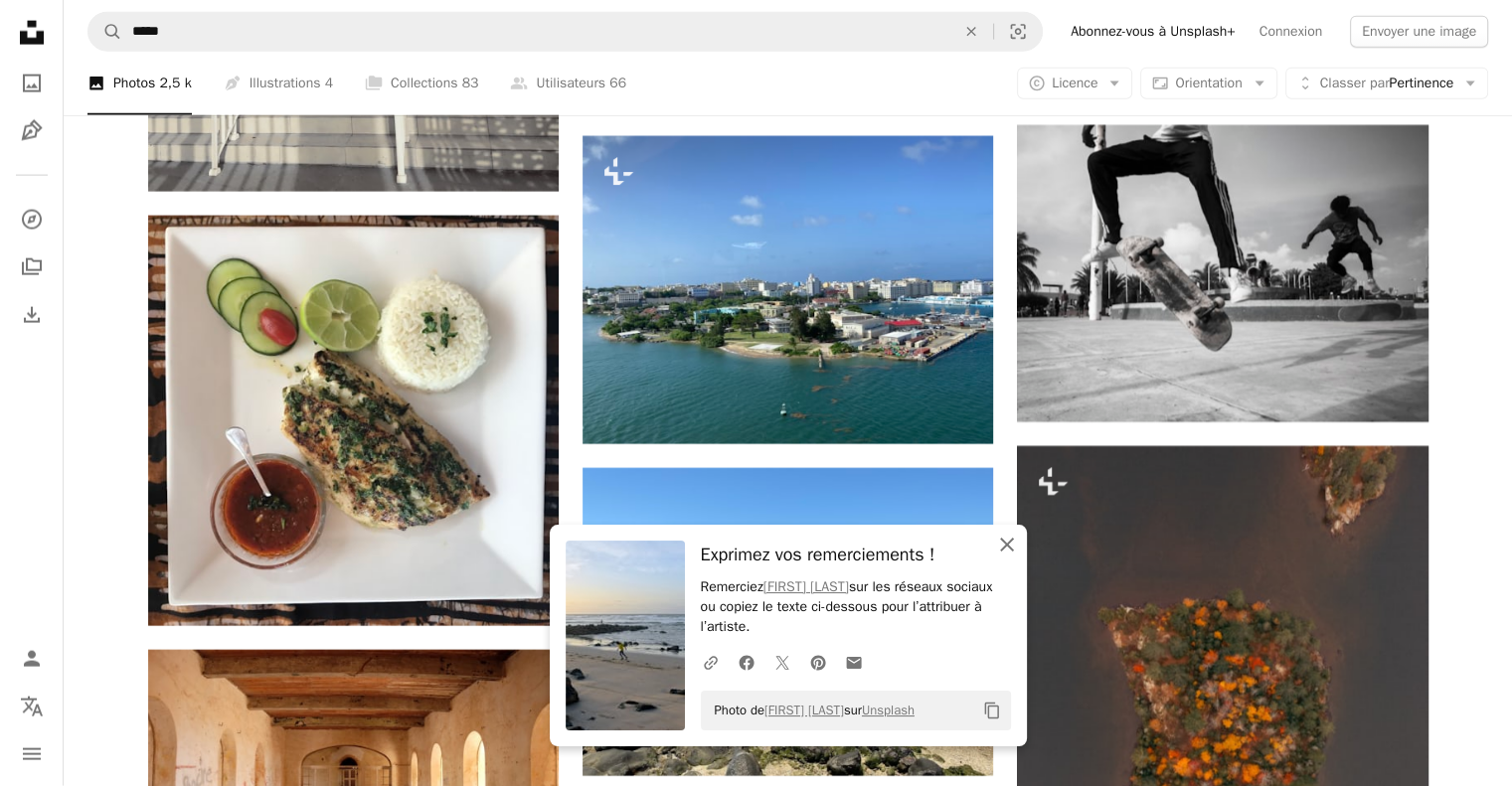 click on "An X shape" 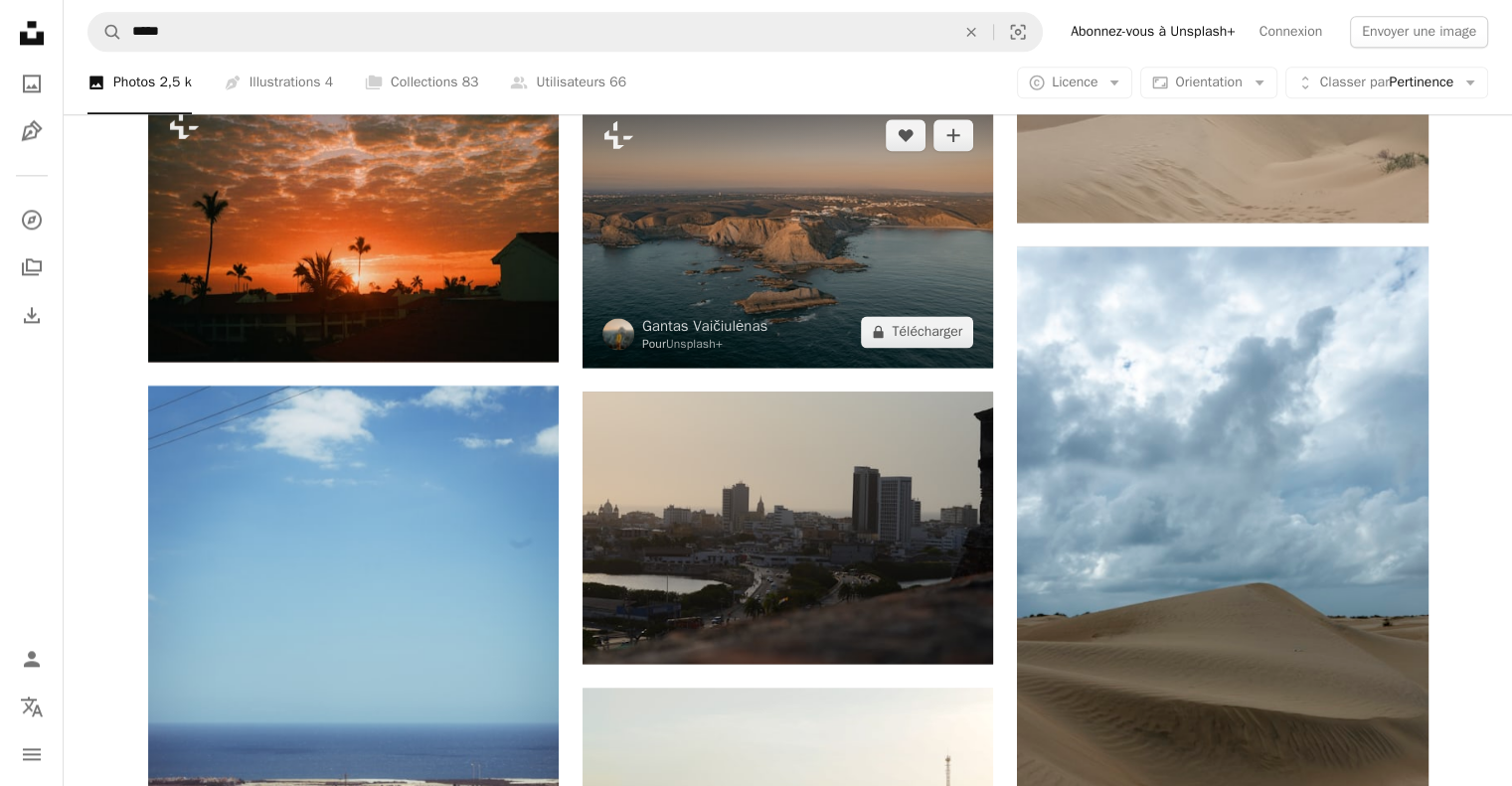 scroll, scrollTop: 25239, scrollLeft: 0, axis: vertical 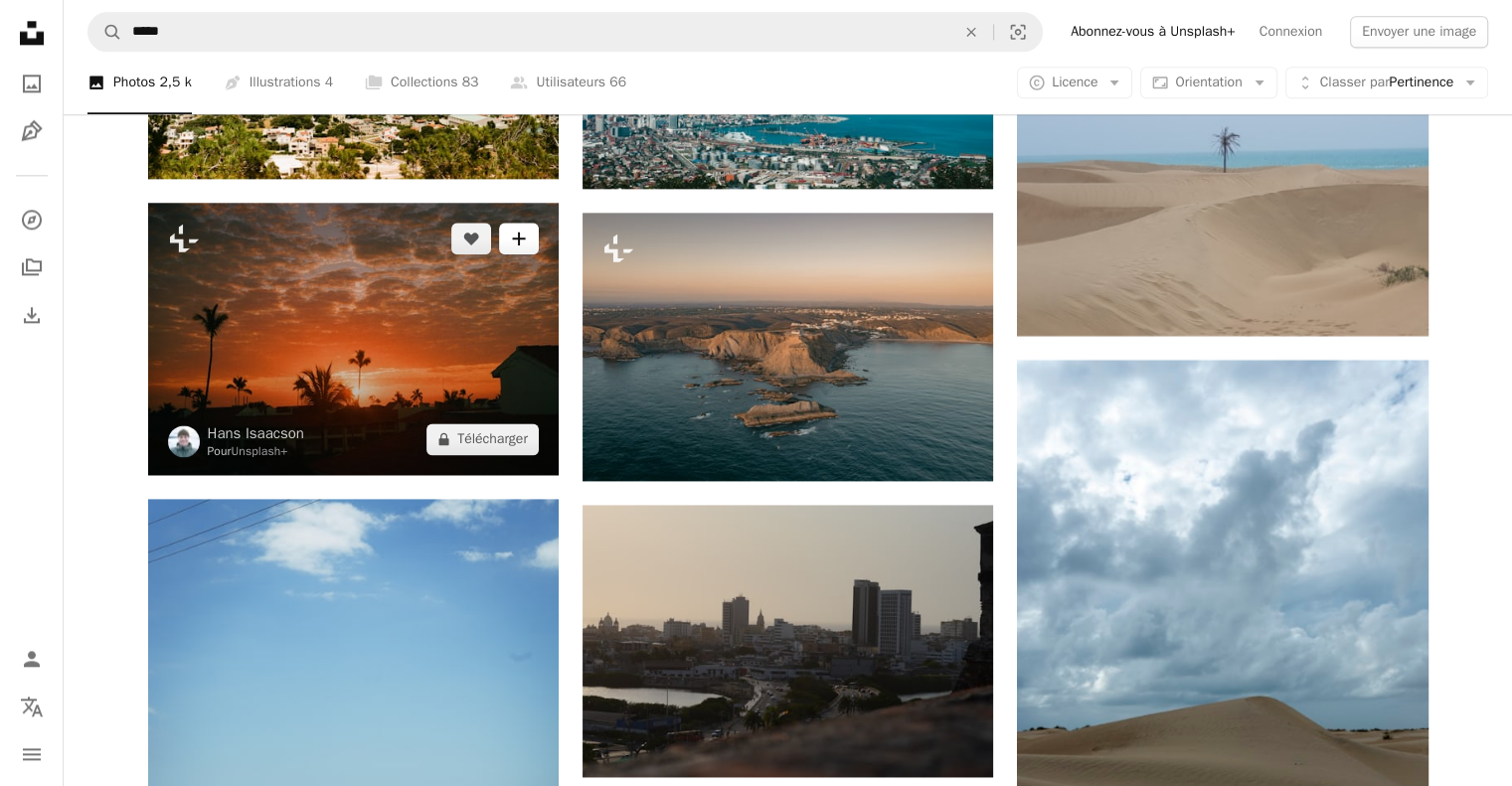 click on "A plus sign" 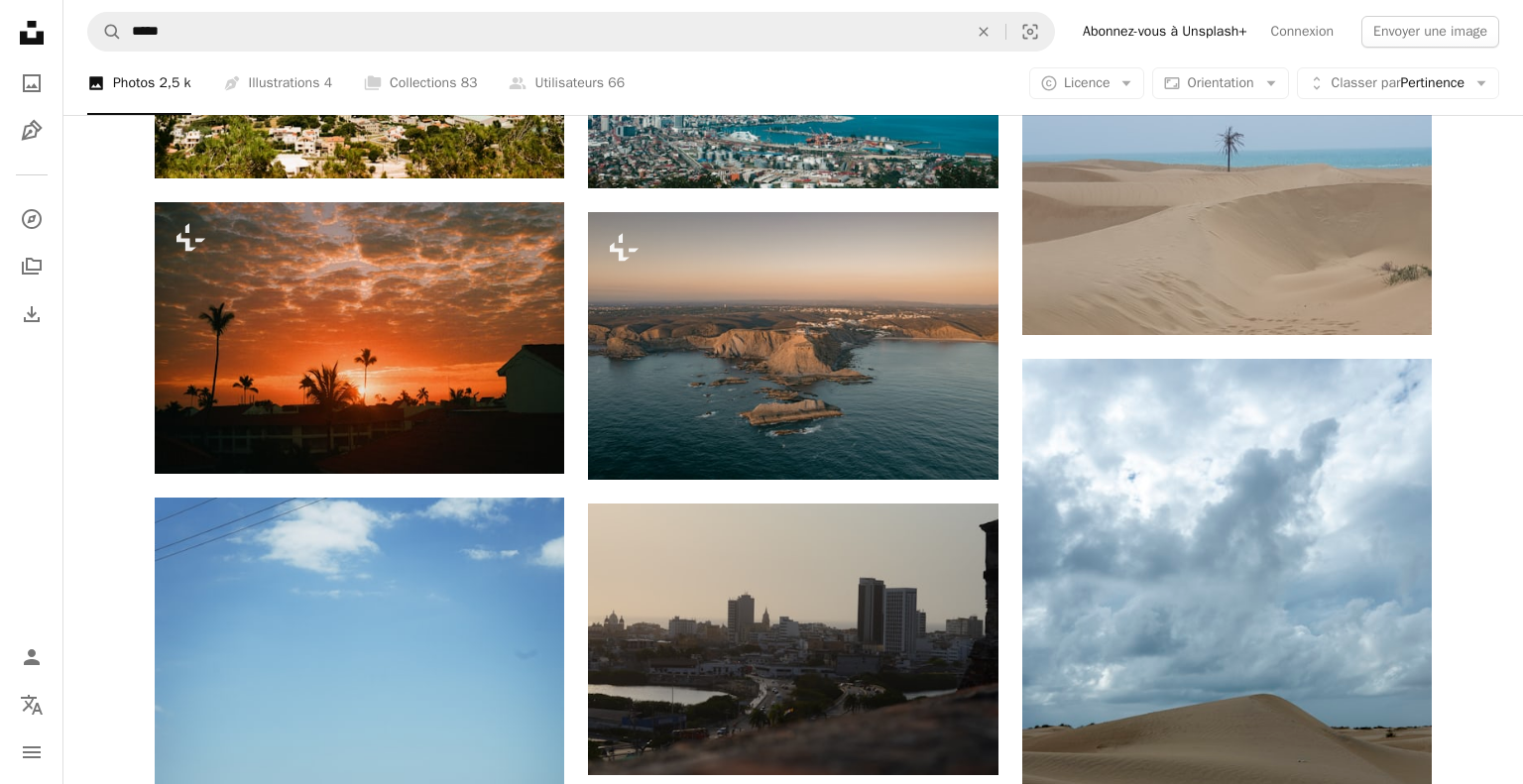 click on "S’inscrire à Unsplash Vous avez déjà un compte ?  Connexion Prénom Nom E-mail Nom d’utilisateur  (n’utilisez que des lettres, des chiffres ou des tirets) Mot de passe  (8 car. minimum) S’inscrire En vous inscrivant, vous acceptez les  Conditions  et la  Charte de protection des données ." at bounding box center (900, 3628) 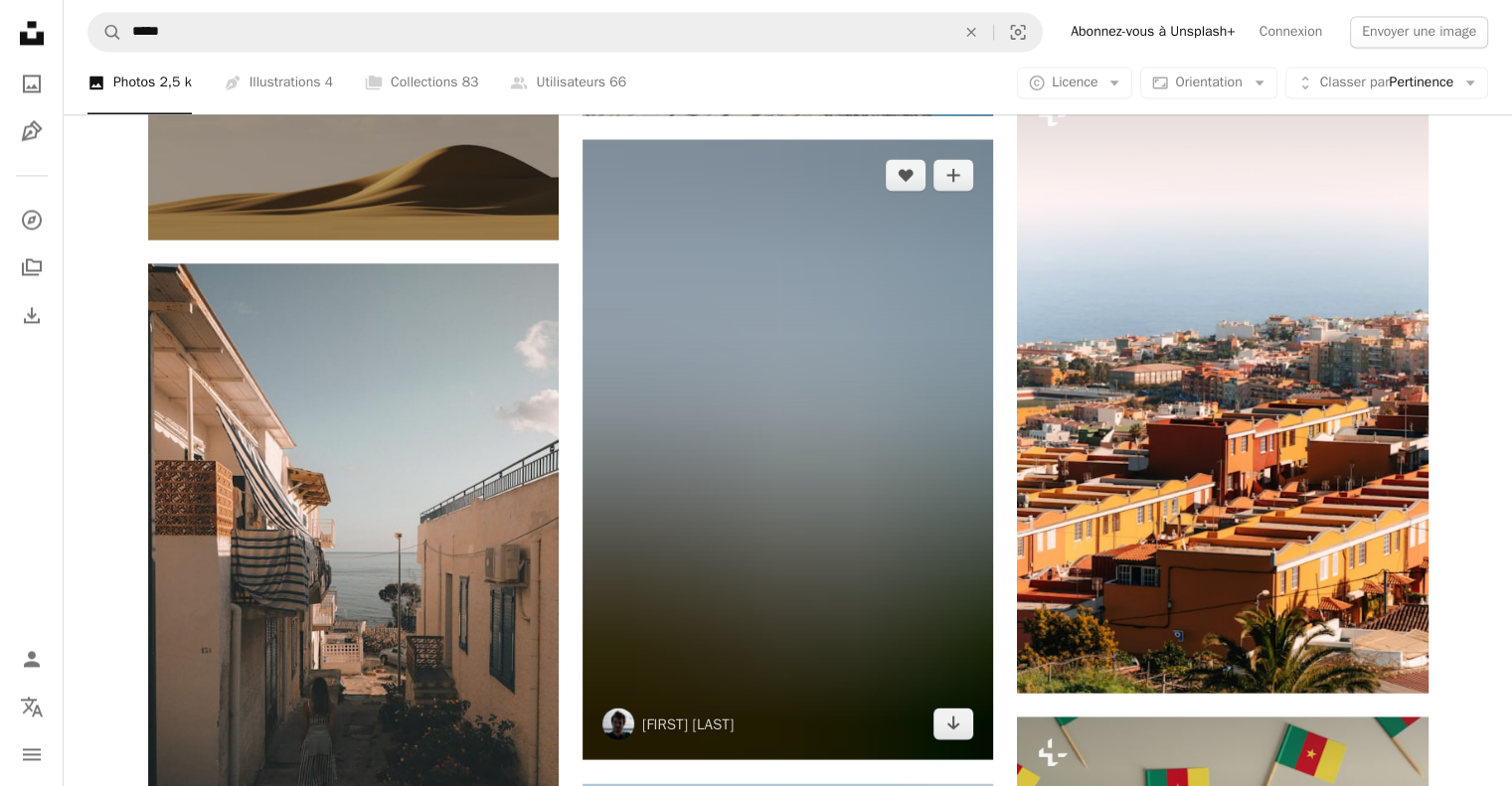 scroll, scrollTop: 56242, scrollLeft: 0, axis: vertical 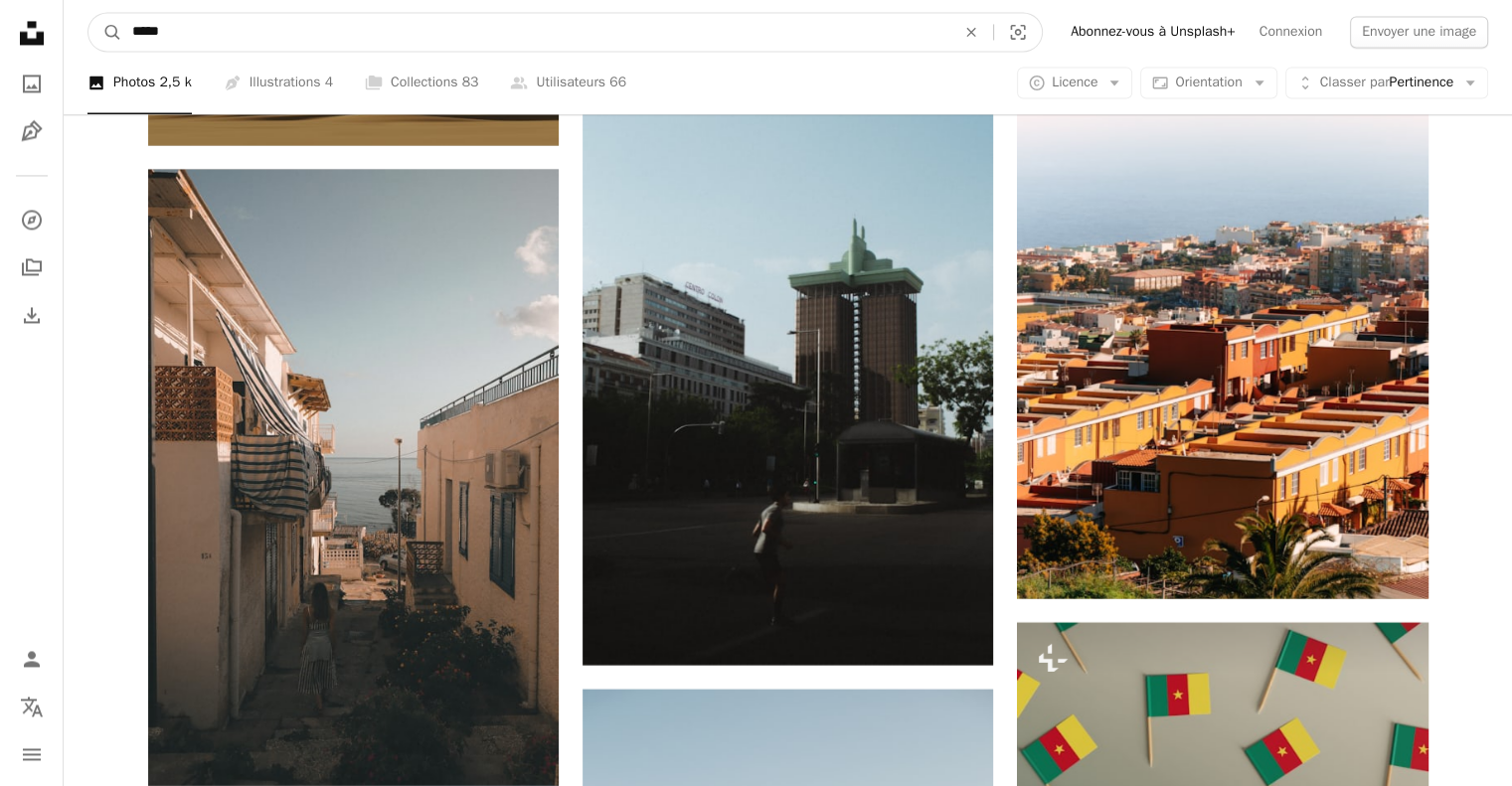 click on "An X shape" 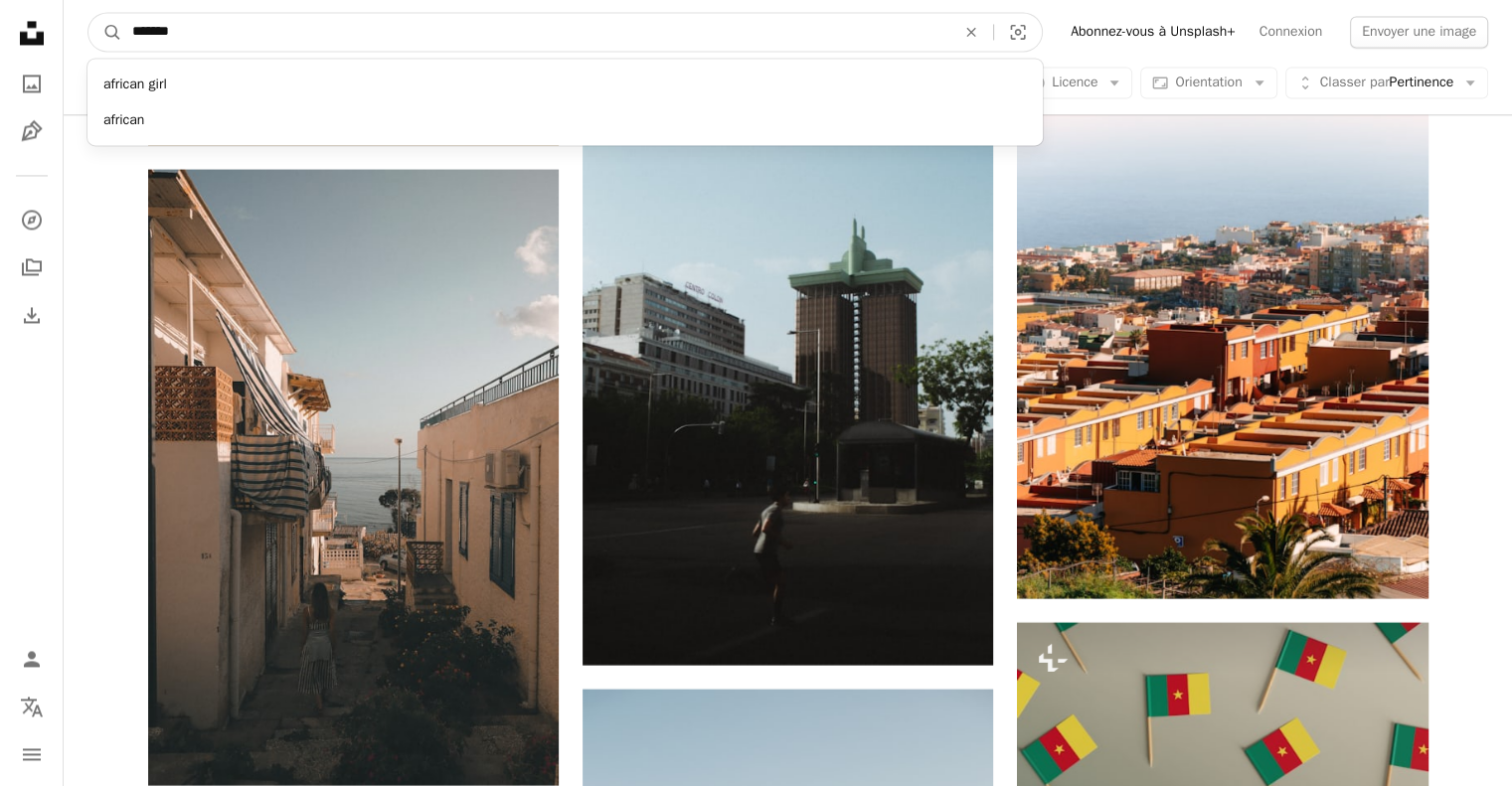 type on "*******" 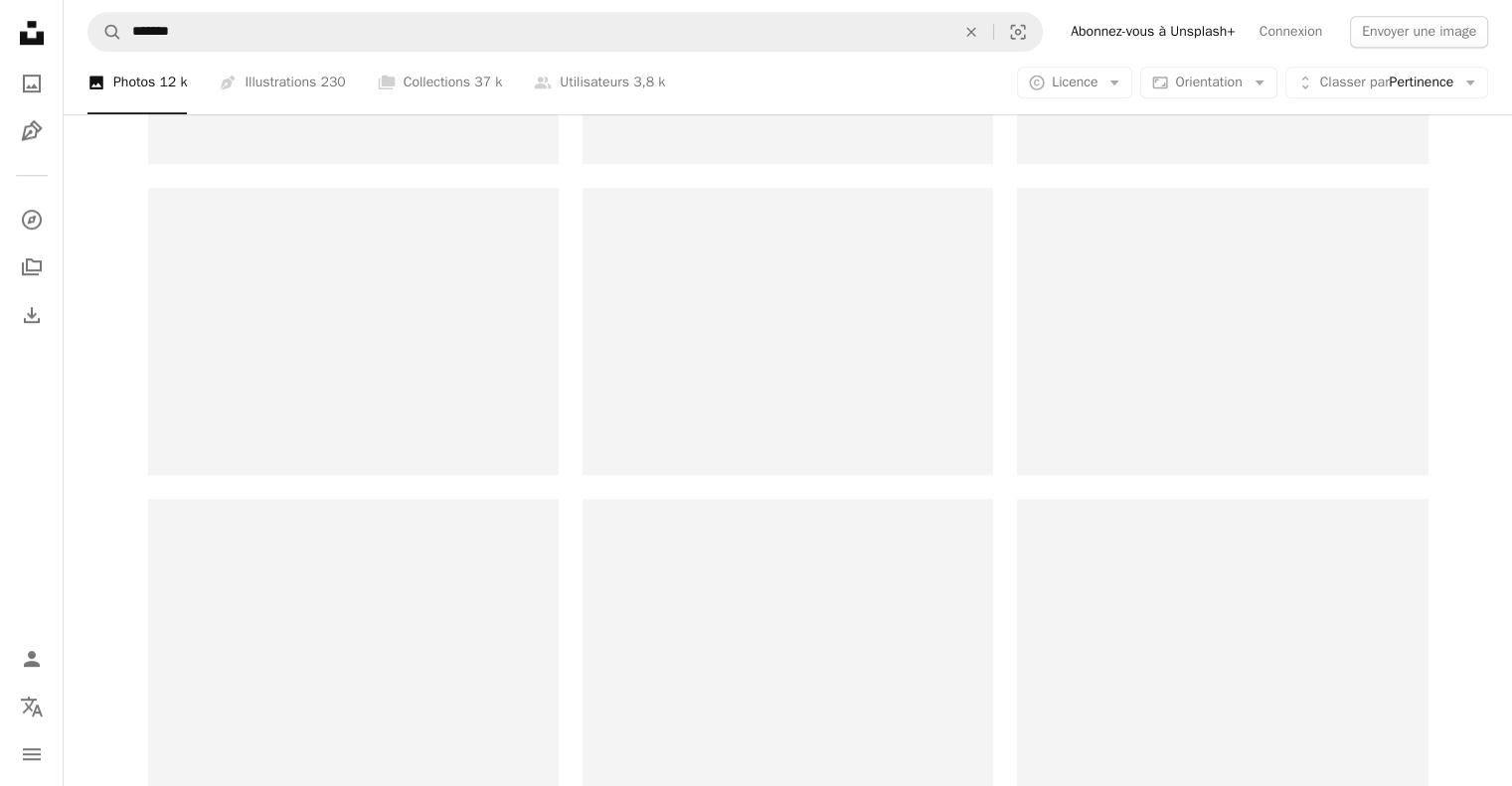 scroll, scrollTop: 0, scrollLeft: 0, axis: both 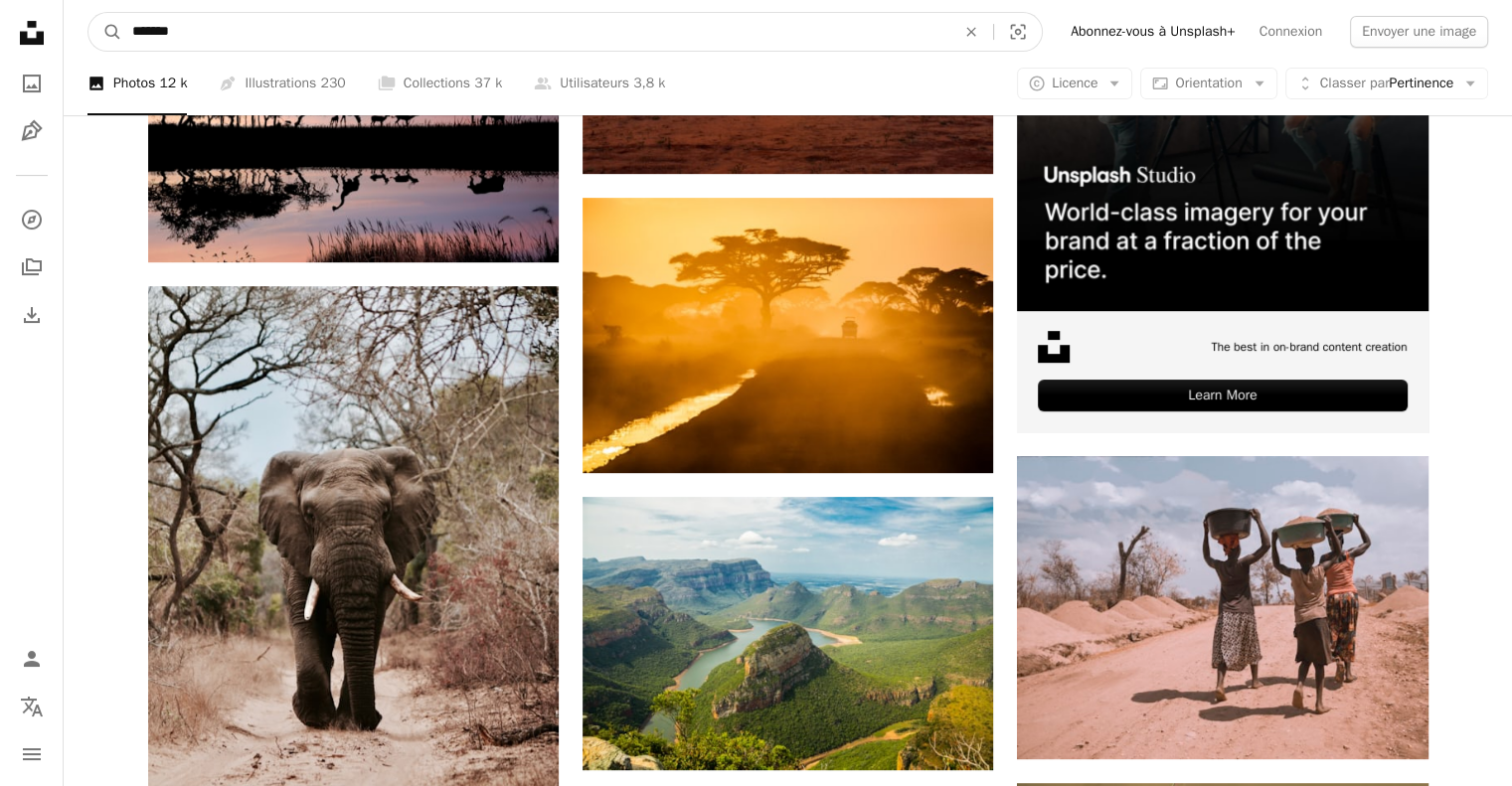 drag, startPoint x: 693, startPoint y: 38, endPoint x: 0, endPoint y: -93, distance: 705.273 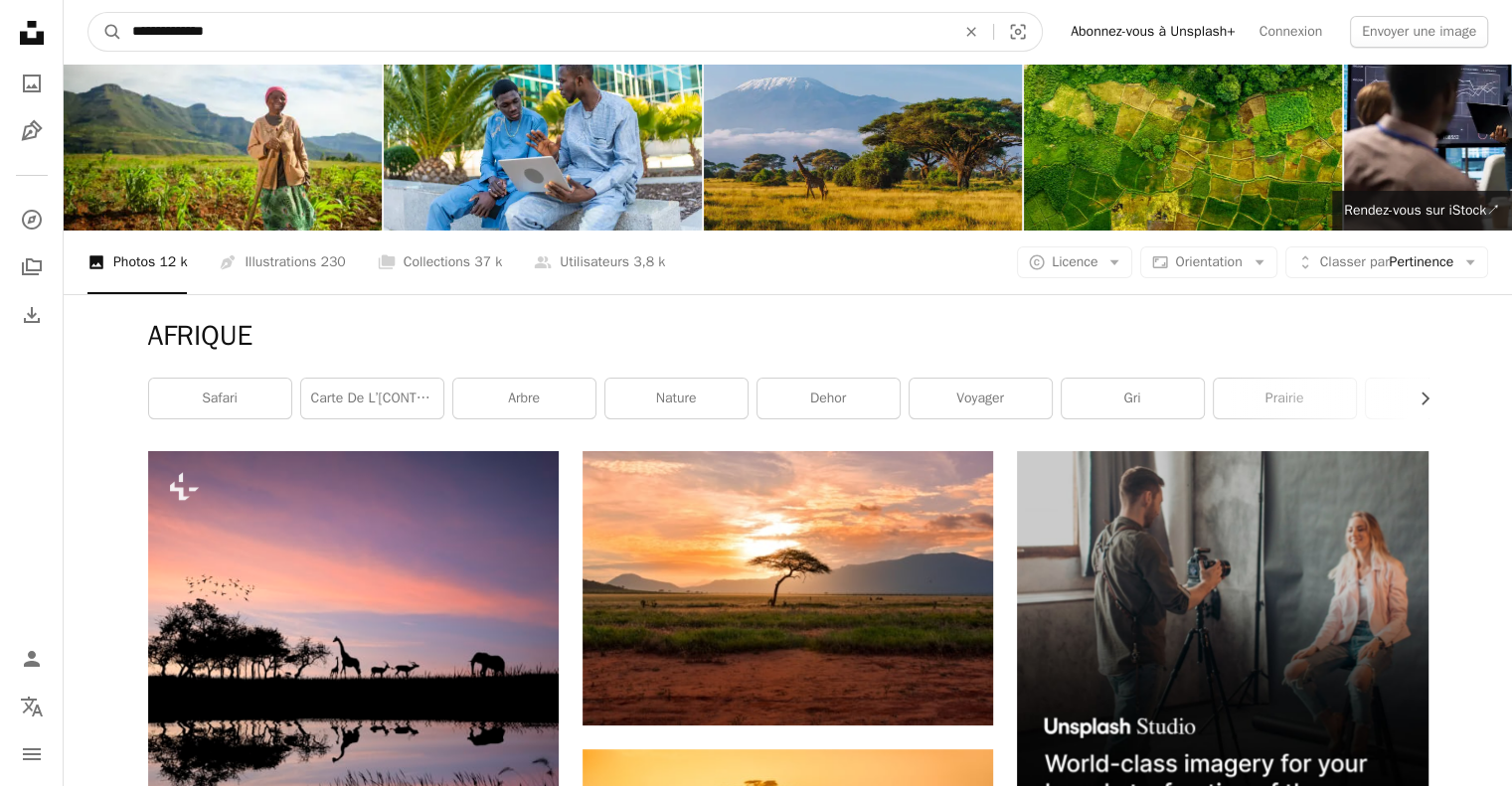 type on "**********" 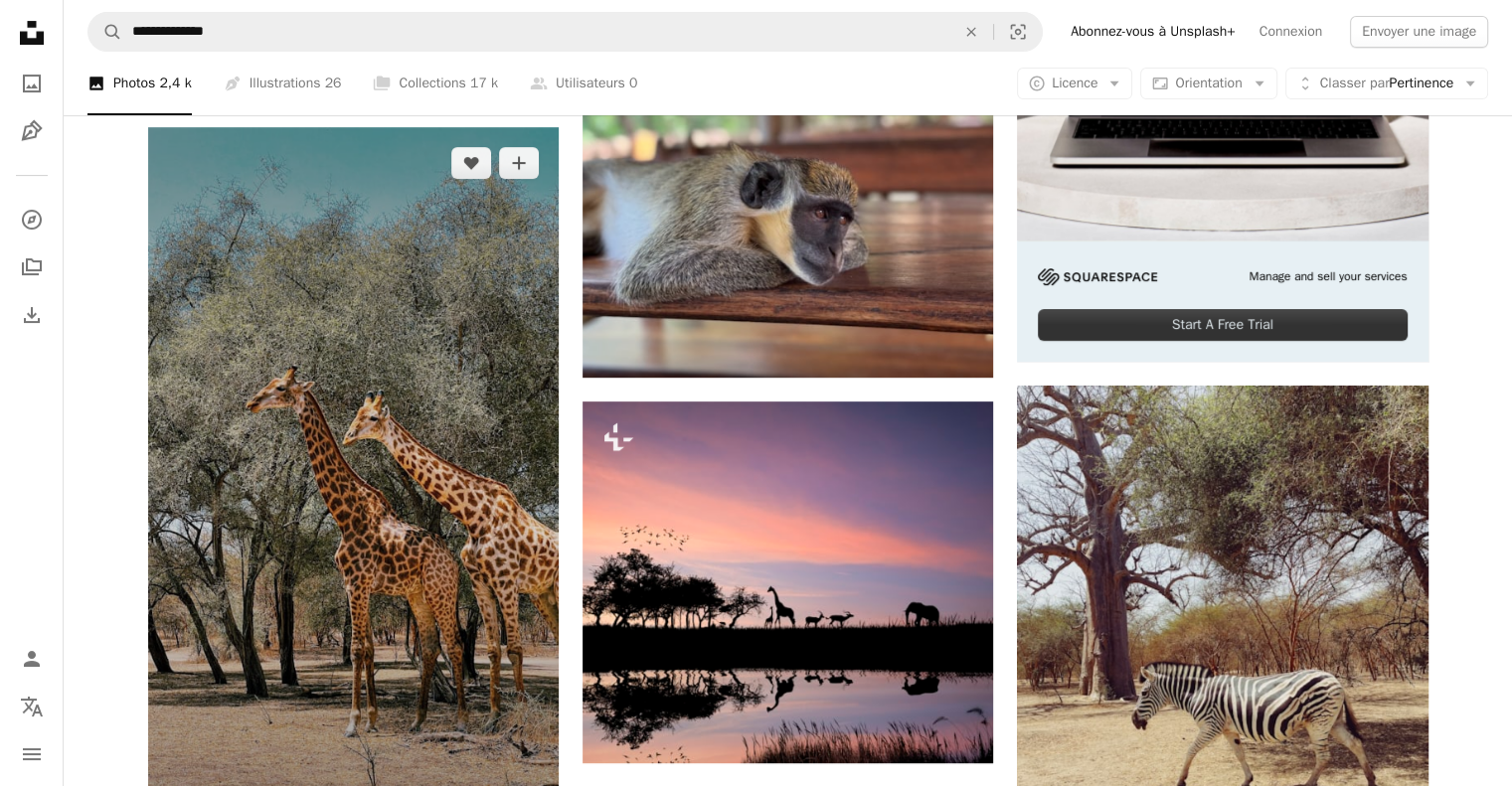 scroll, scrollTop: 696, scrollLeft: 0, axis: vertical 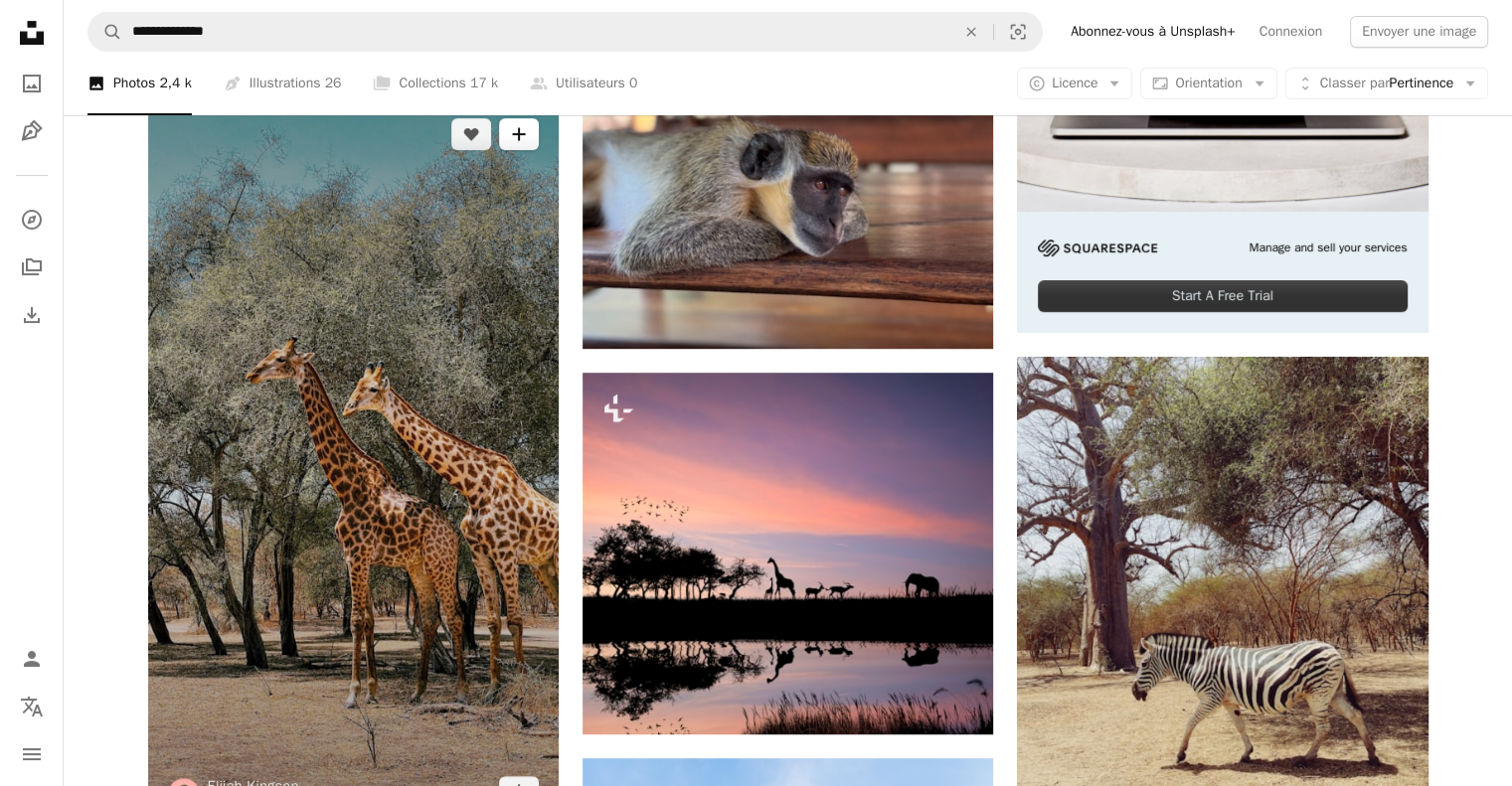 click on "A plus sign" 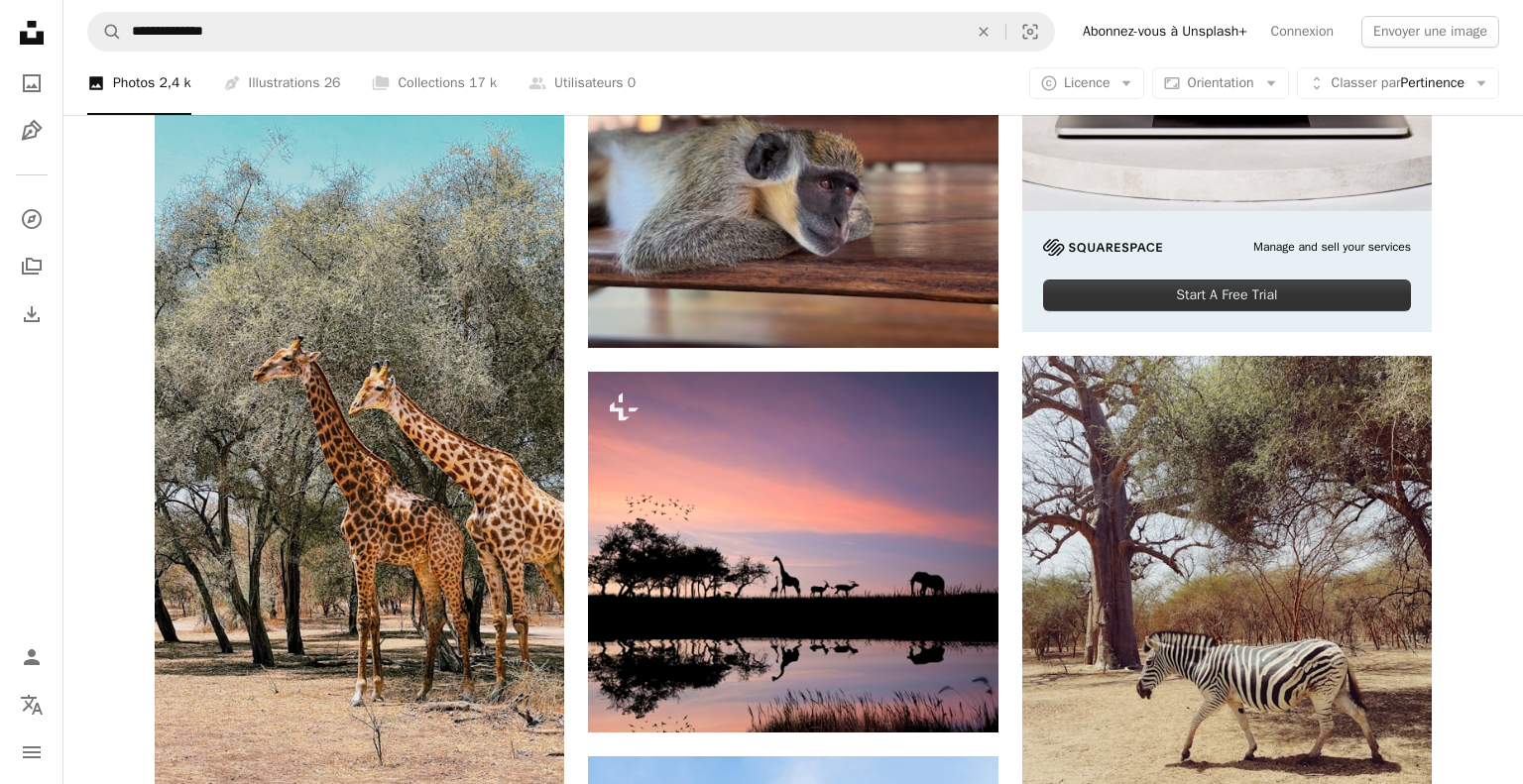 click on "An X shape S’inscrire à Unsplash Vous avez déjà un compte ?  Connexion Prénom Nom E-mail Nom d’utilisateur  (n’utilisez que des lettres, des chiffres ou des tirets) Mot de passe  (8 car. minimum) S’inscrire En vous inscrivant, vous acceptez les  Conditions  et la  Charte de protection des données ." at bounding box center [762, 4284] 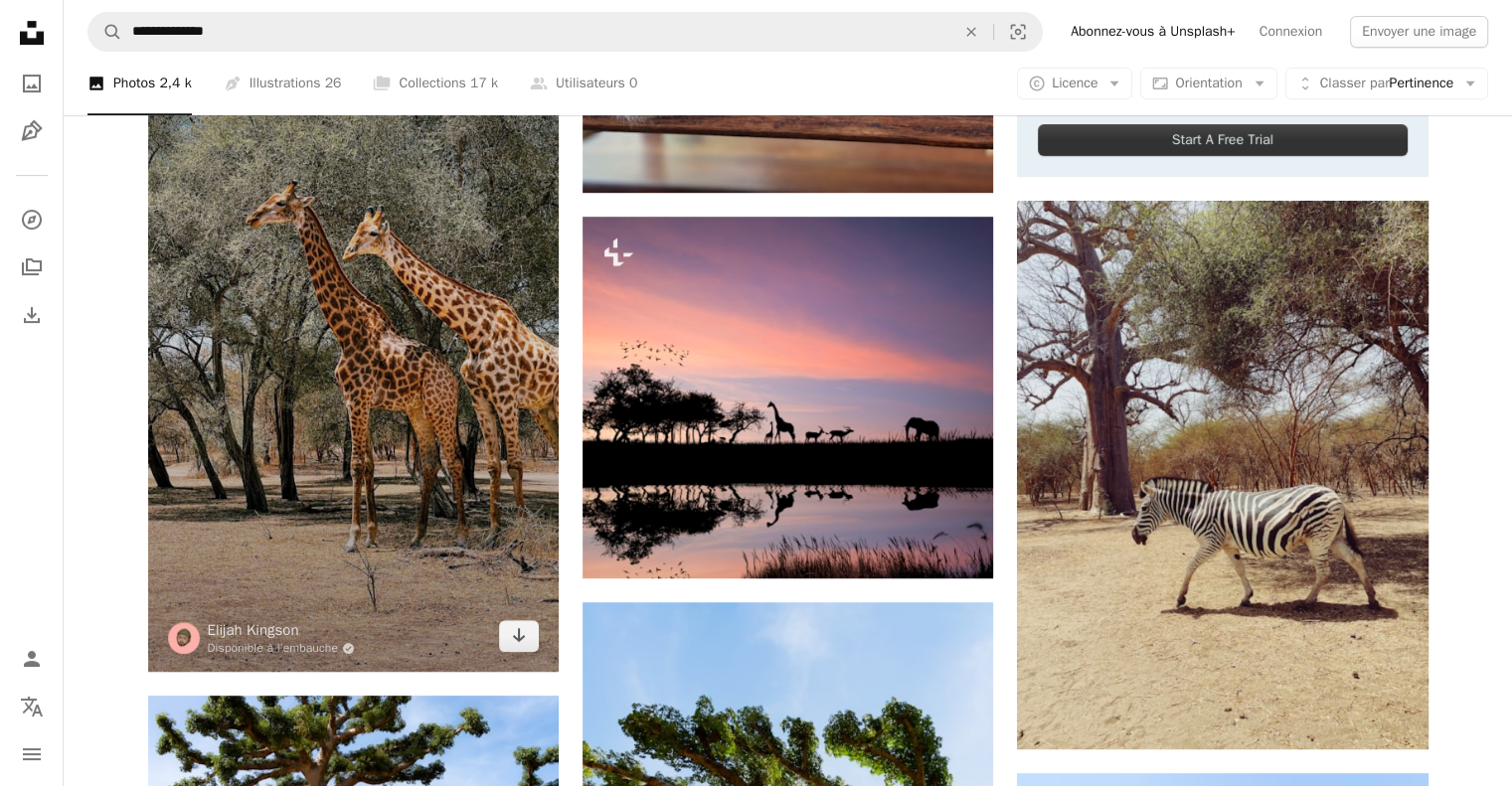 scroll, scrollTop: 994, scrollLeft: 0, axis: vertical 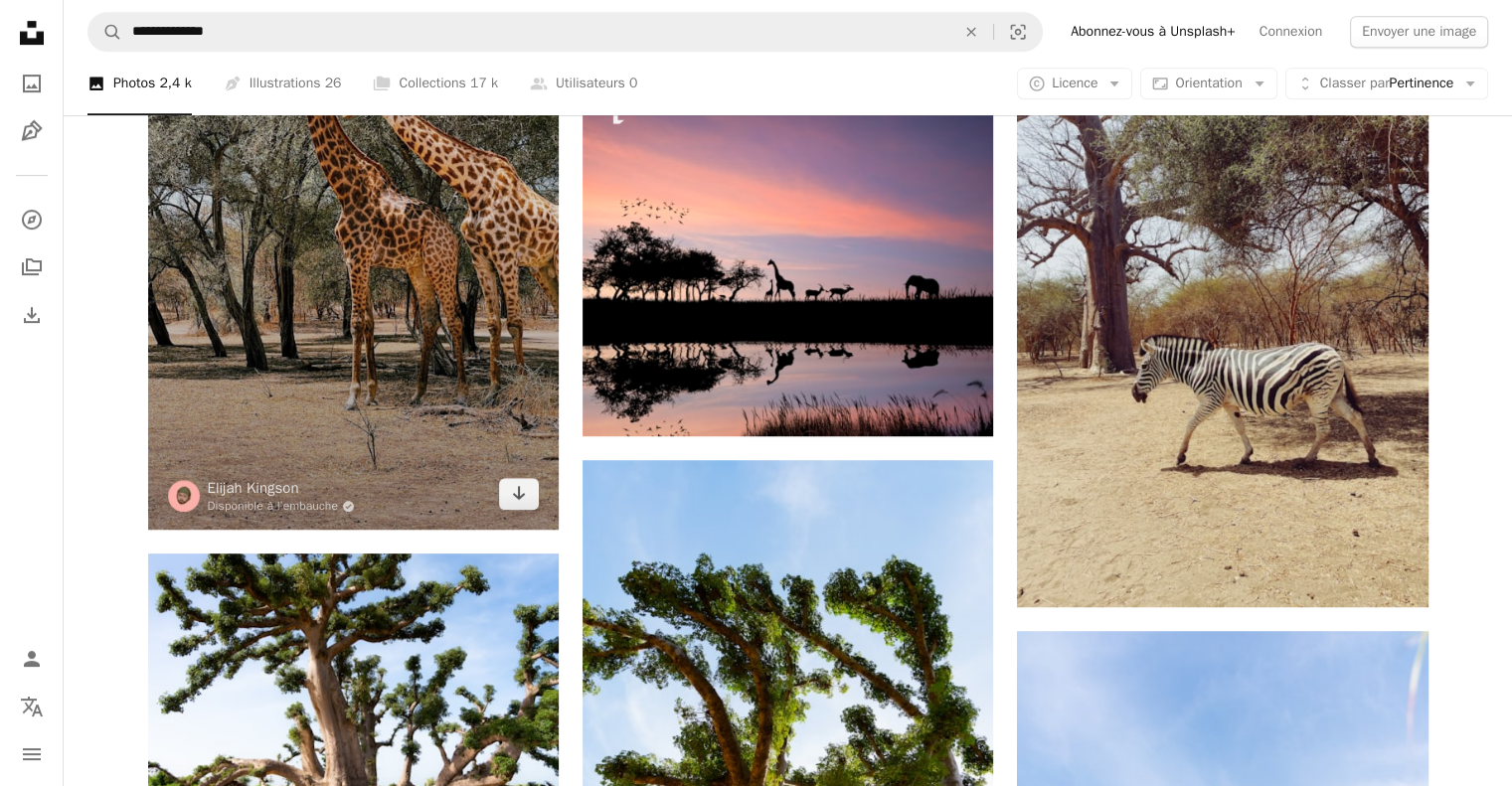 click at bounding box center (353, 165) 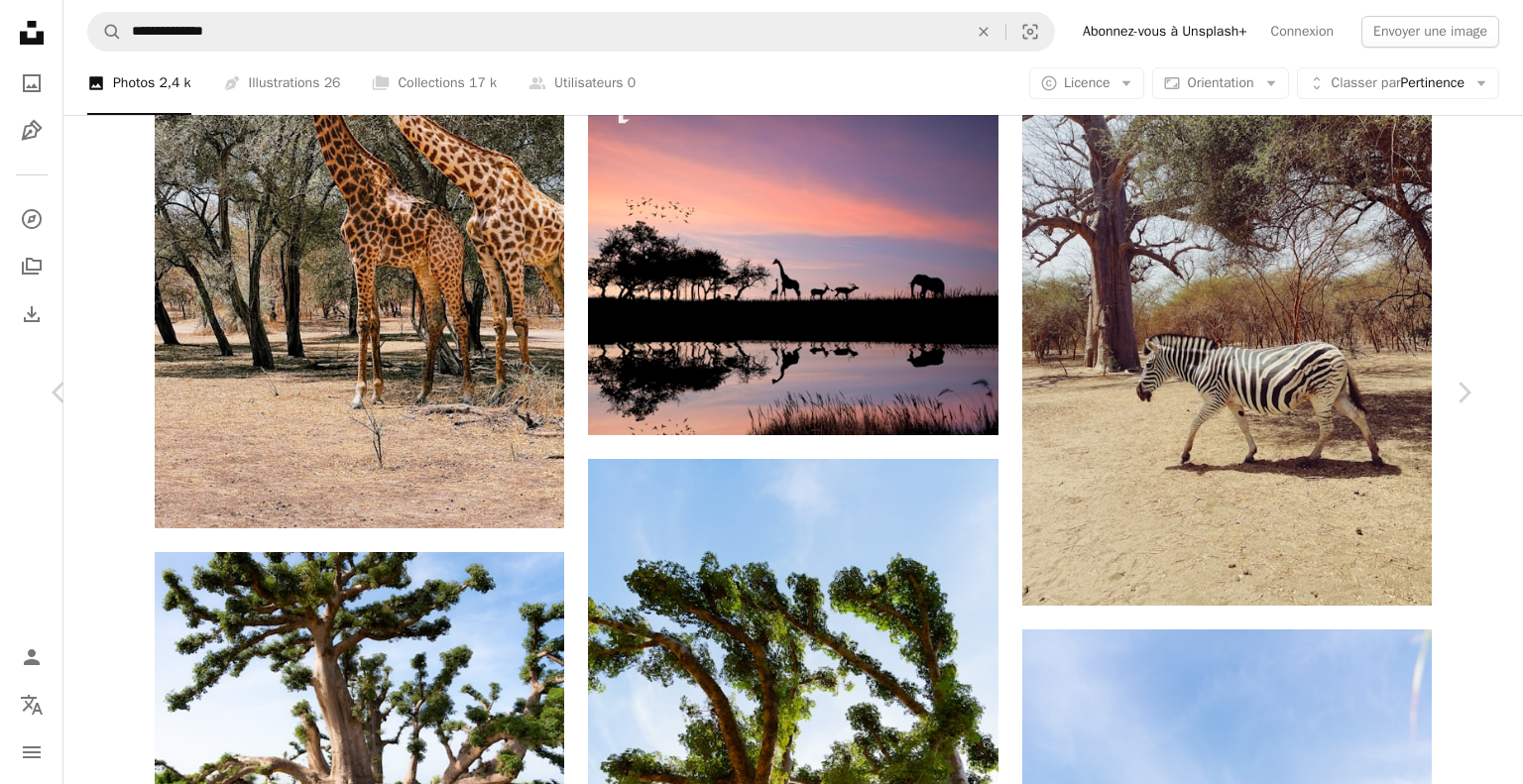 click on "Télécharger gratuitement" at bounding box center (1243, 3641) 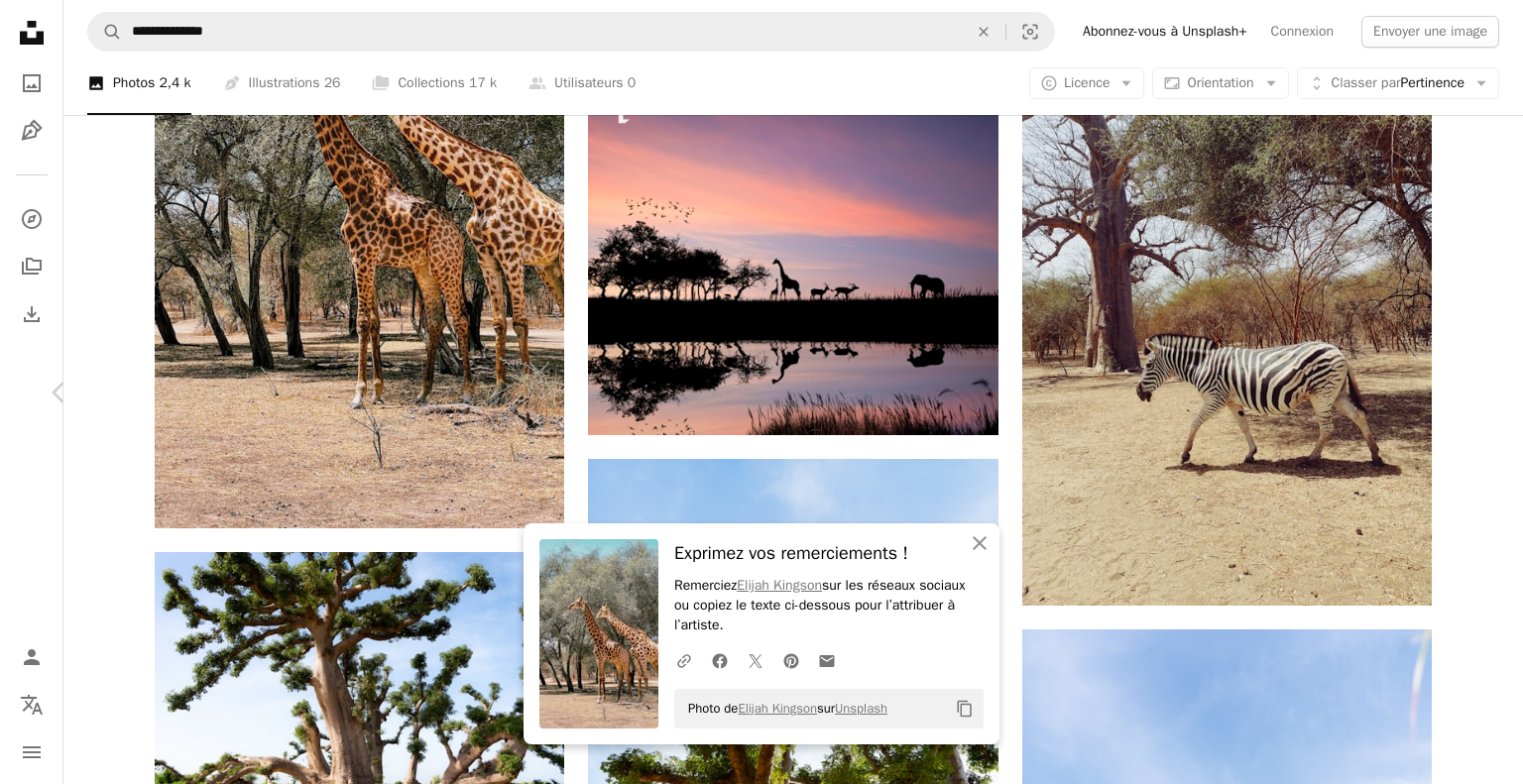 click on "Chevron right" at bounding box center (1464, 392) 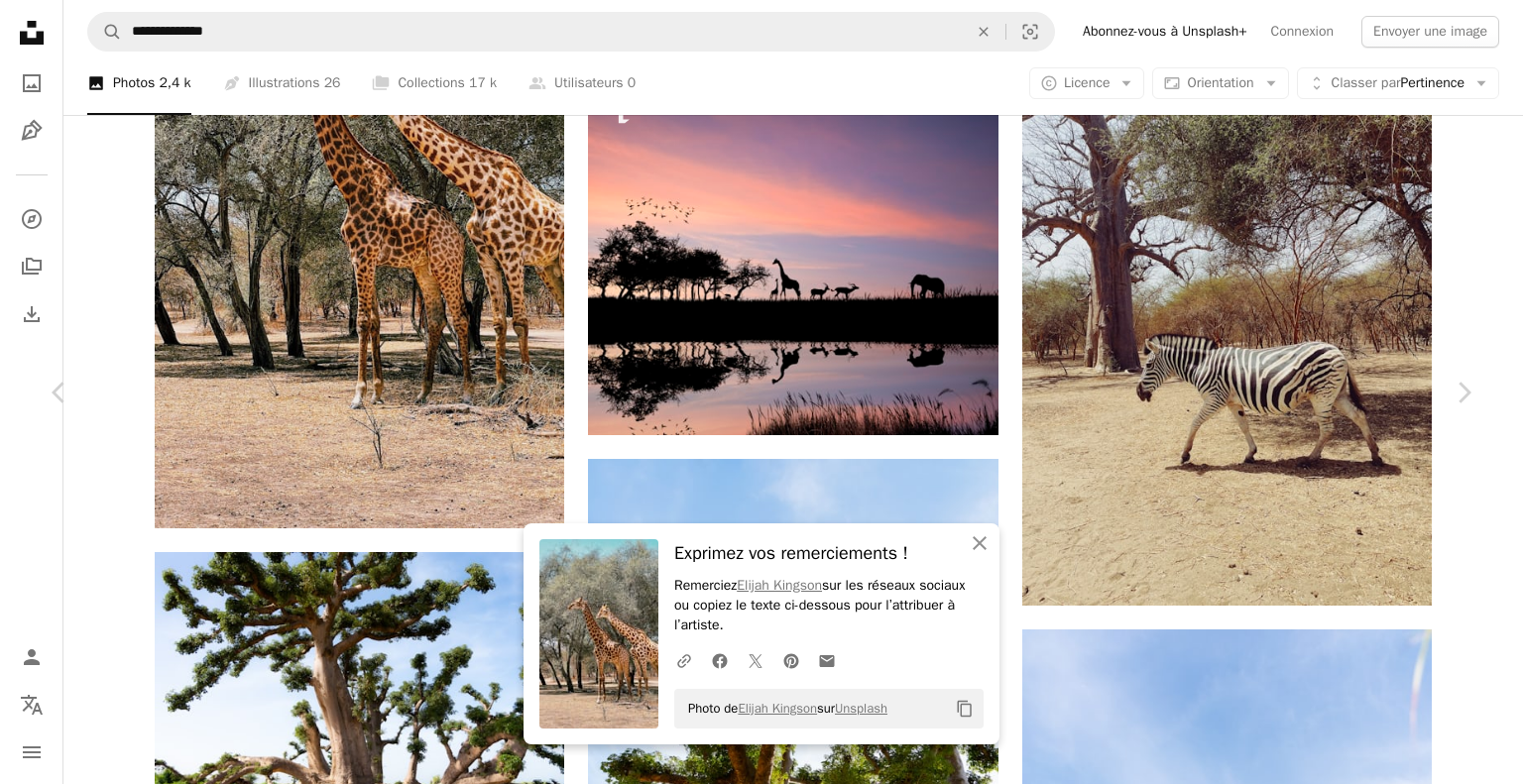 click on "An X shape Chevron left Chevron right An X shape Fermer Exprimez vos remerciements ! Remerciez  [FIRST] [LAST]  sur les réseaux sociaux ou copiez le texte ci-dessous pour l’attribuer à l’artiste. A URL sharing icon (chains) Facebook icon X (formerly Twitter) icon Pinterest icon An envelope Photo de  [FIRST] [LAST]  sur  Unsplash
Copy content Getty Images Pour  Unsplash+ A heart A plus sign A lock Télécharger Zoom in A forward-right arrow Partager More Actions Calendar outlined Publiée le  31 août 2022 Safety Contenu cédé sous  Licence Unsplash+ photographie Afrique éléphant safari mammifère éléphant d’afrique antilope Pas de personnes Animaux de safari Cloudscape Couleur vibrante la faune animale arrangement multicolore Concepts et sujets scène tranquille Photos banque d’images gratuites Images associées Plus sign for Unsplash+ A heart A plus sign Getty Images Pour  Unsplash+ A lock Télécharger Plus sign for Unsplash+ A heart A plus sign Getty Images Pour  Unsplash+ A lock" at bounding box center (762, 3986) 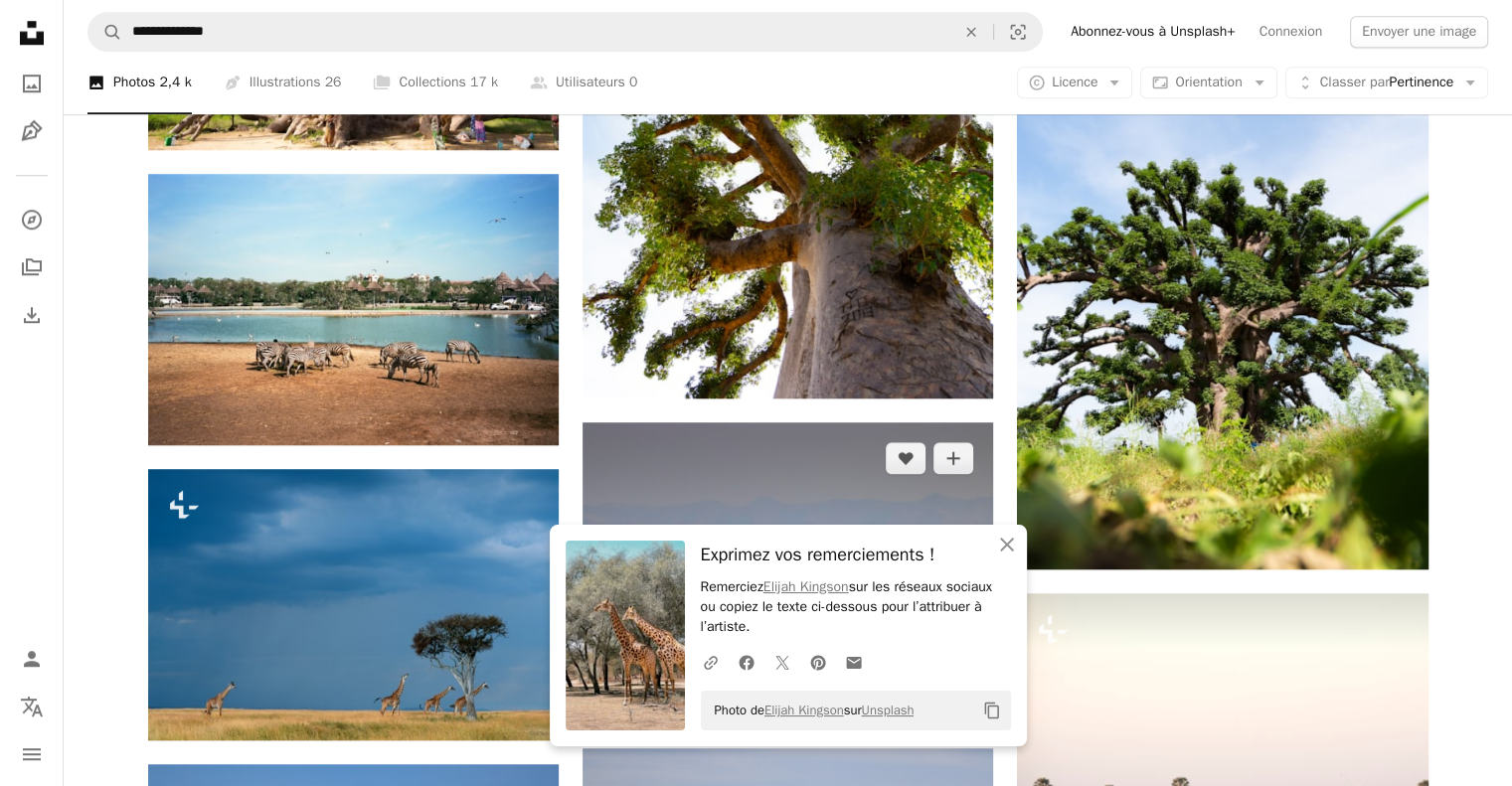 scroll, scrollTop: 1789, scrollLeft: 0, axis: vertical 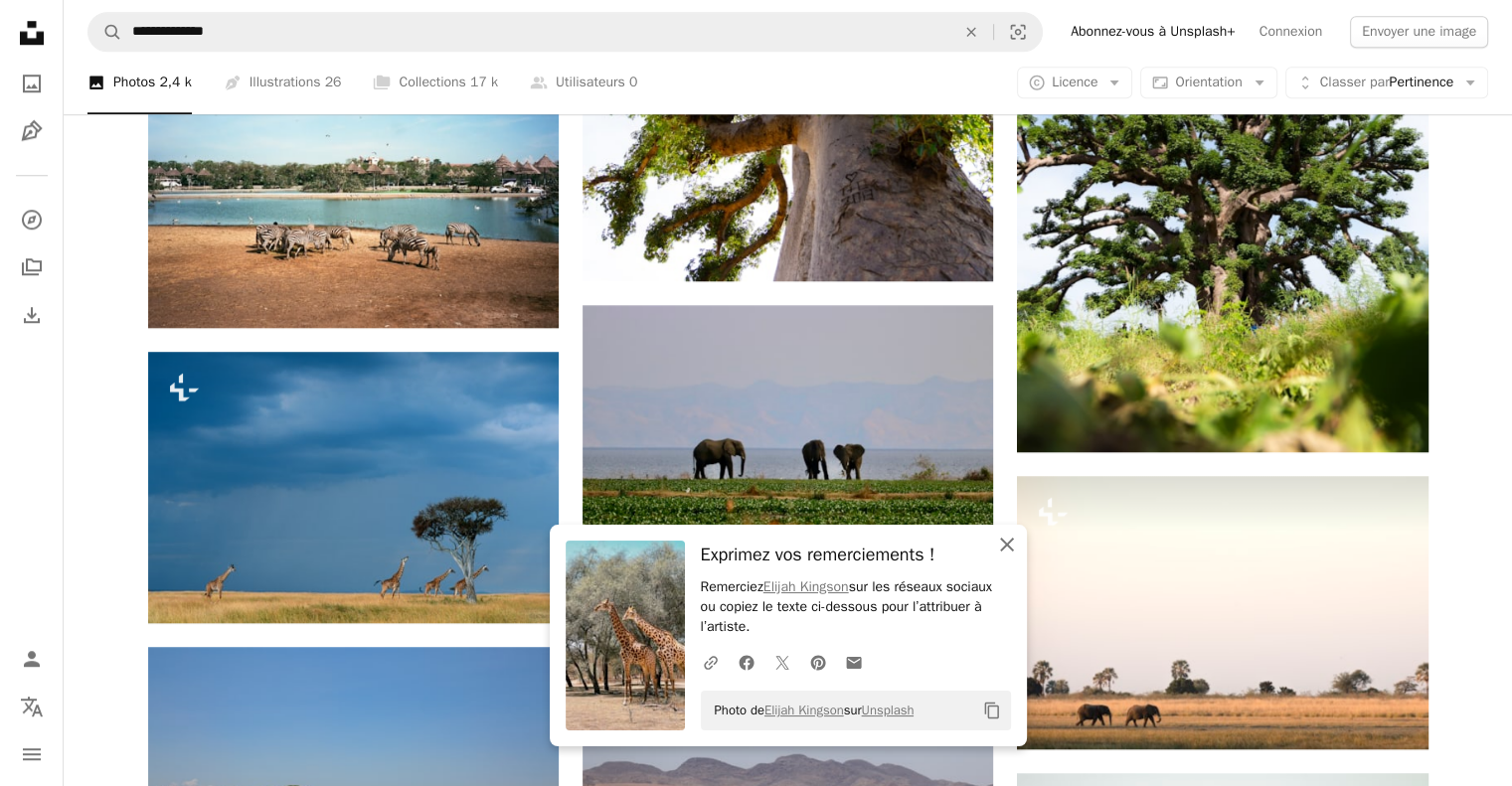 click on "An X shape" 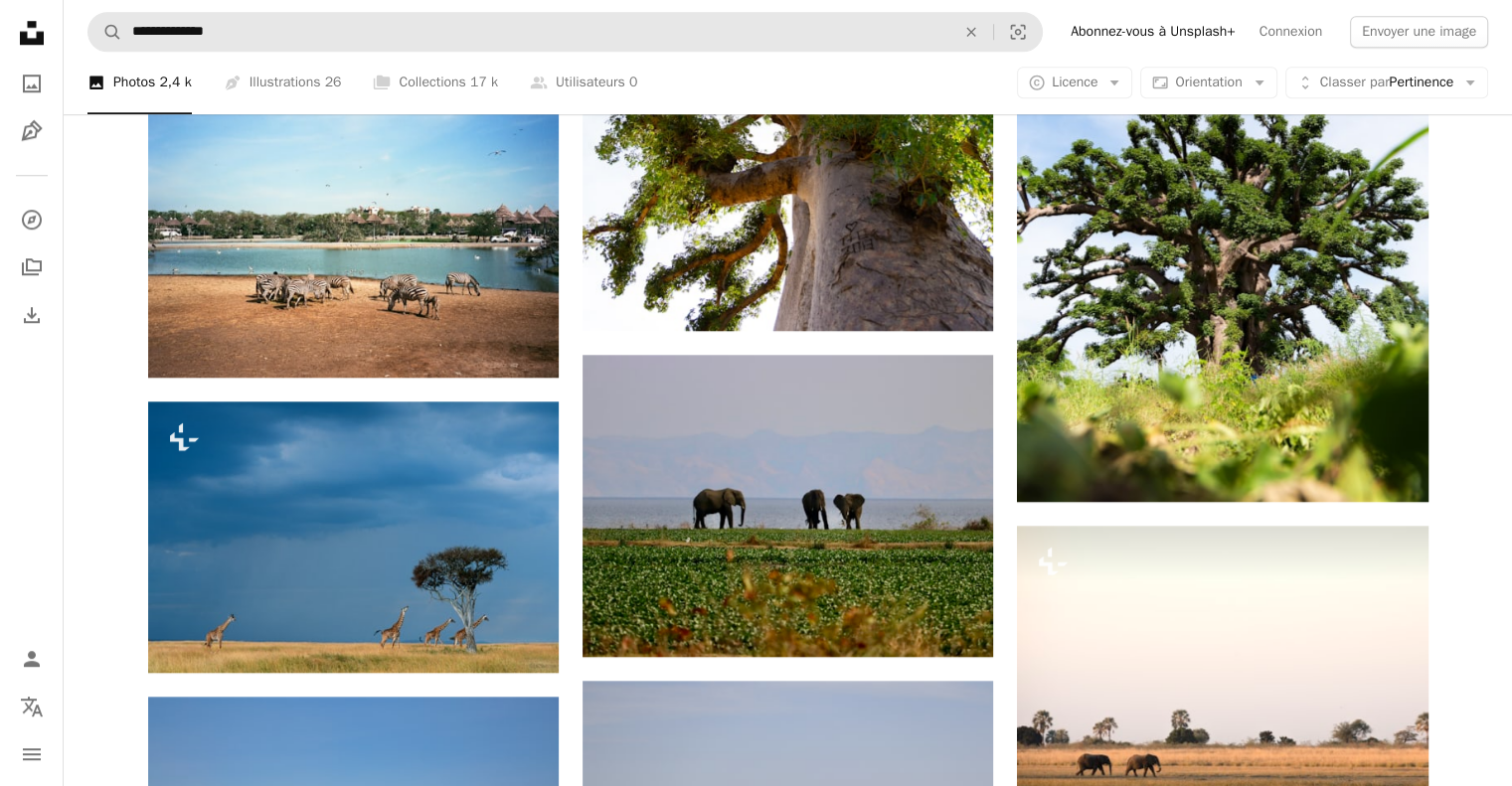 scroll, scrollTop: 1689, scrollLeft: 0, axis: vertical 